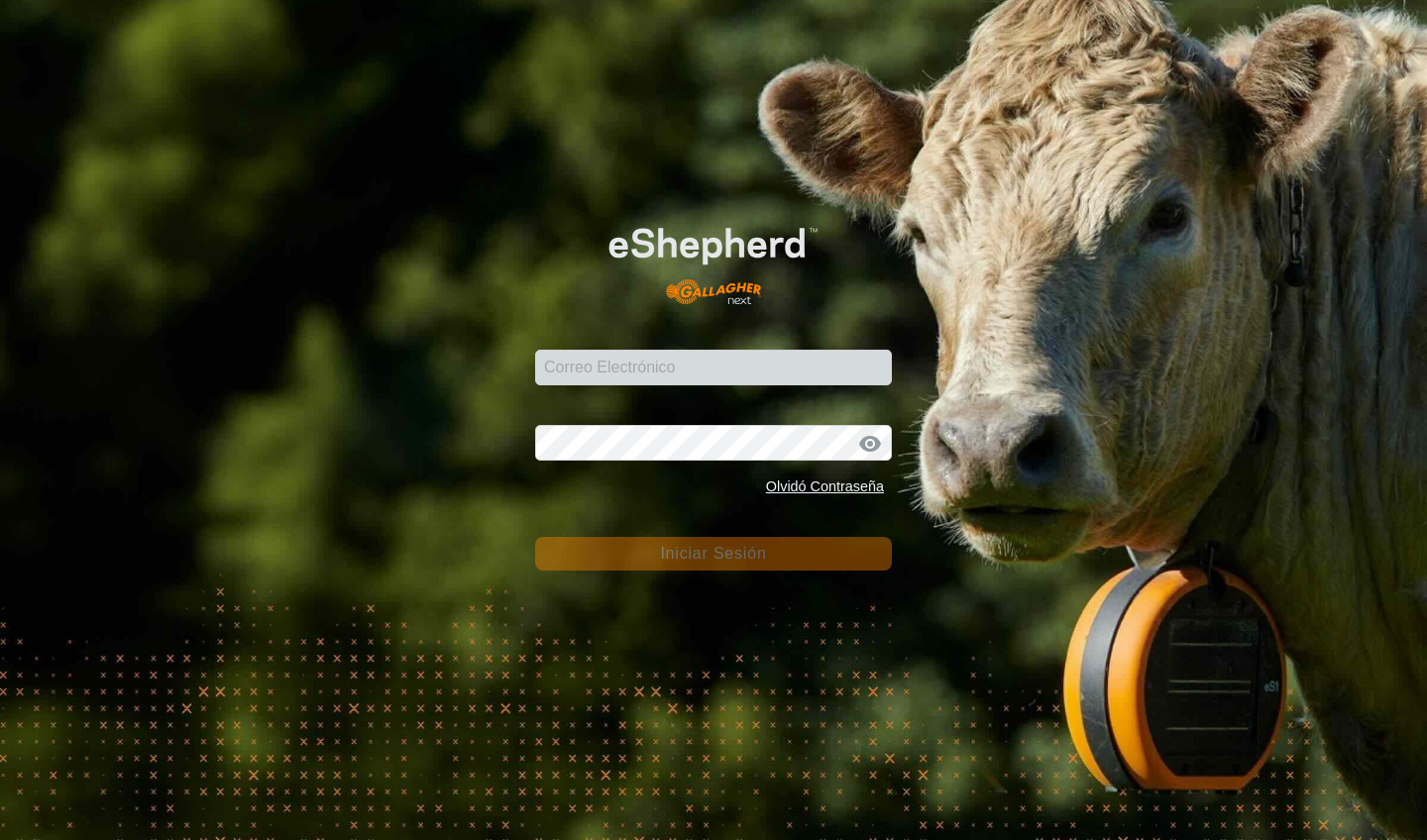 scroll, scrollTop: 0, scrollLeft: 0, axis: both 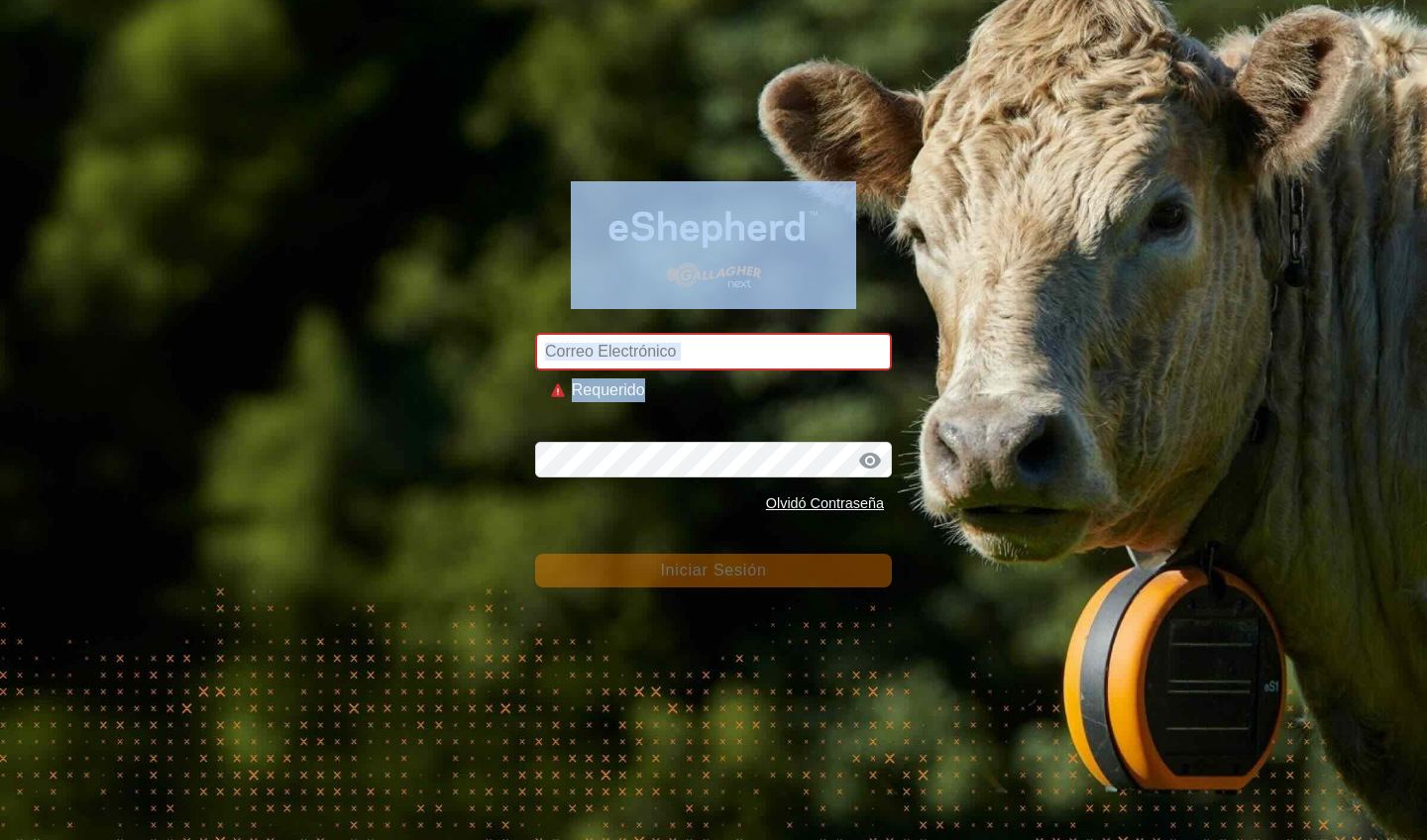 drag, startPoint x: 0, startPoint y: 0, endPoint x: 705, endPoint y: 426, distance: 823.7117 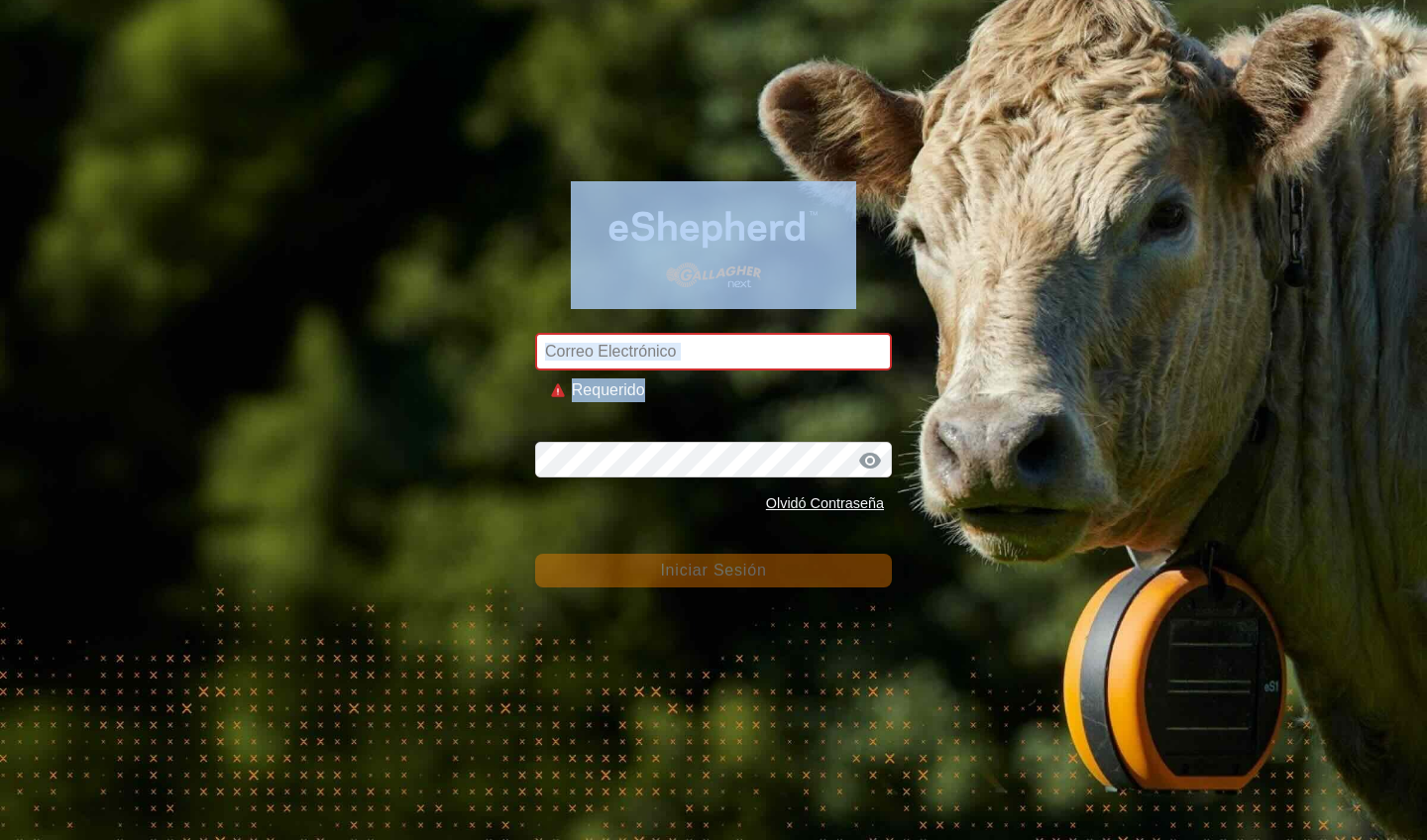 click on "Correo Electrónico Requerido Contraseña Olvidó Contraseña Iniciar Sesión" 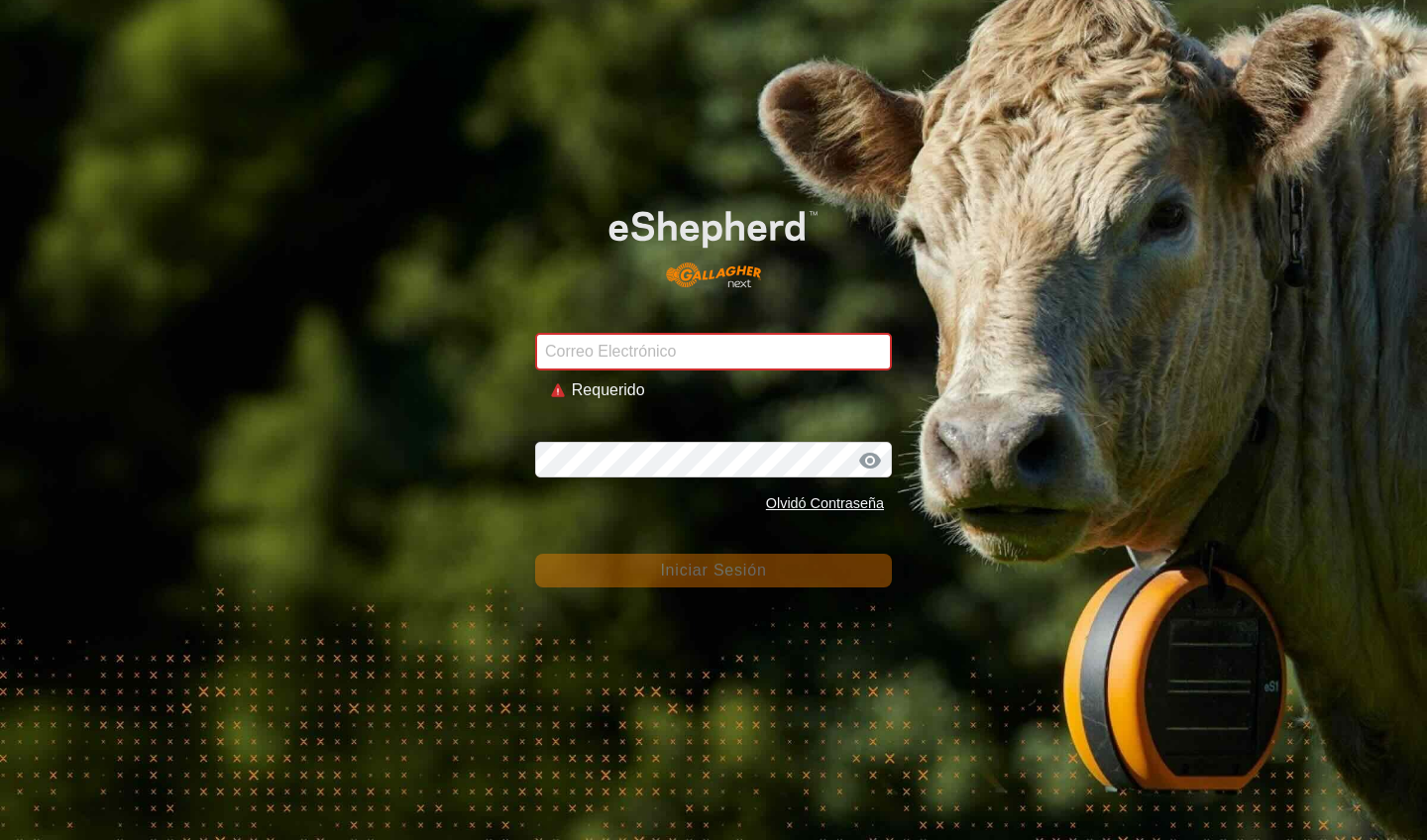 click on "Correo Electrónico Requerido Contraseña Olvidó Contraseña Iniciar Sesión" 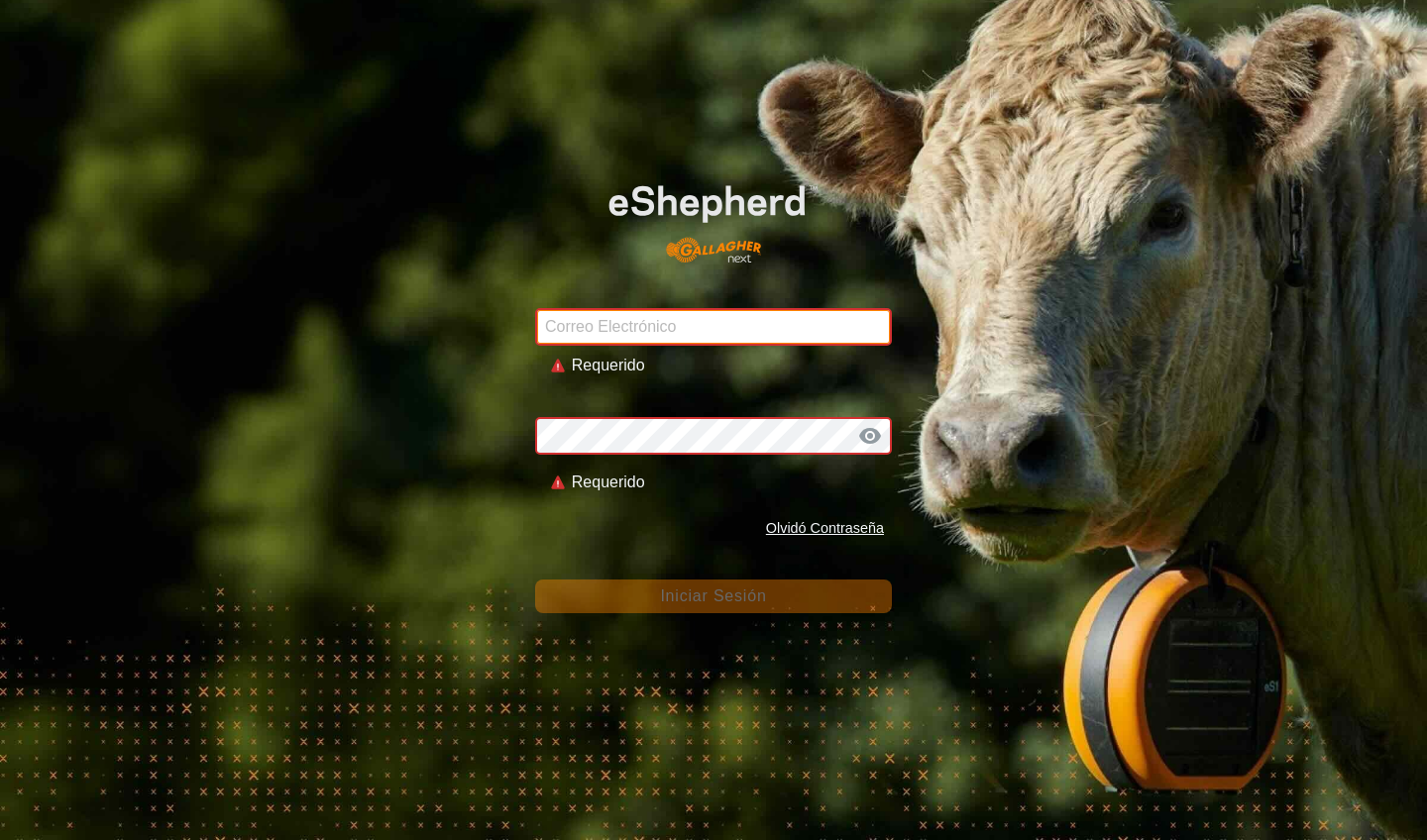 type on "[EMAIL]" 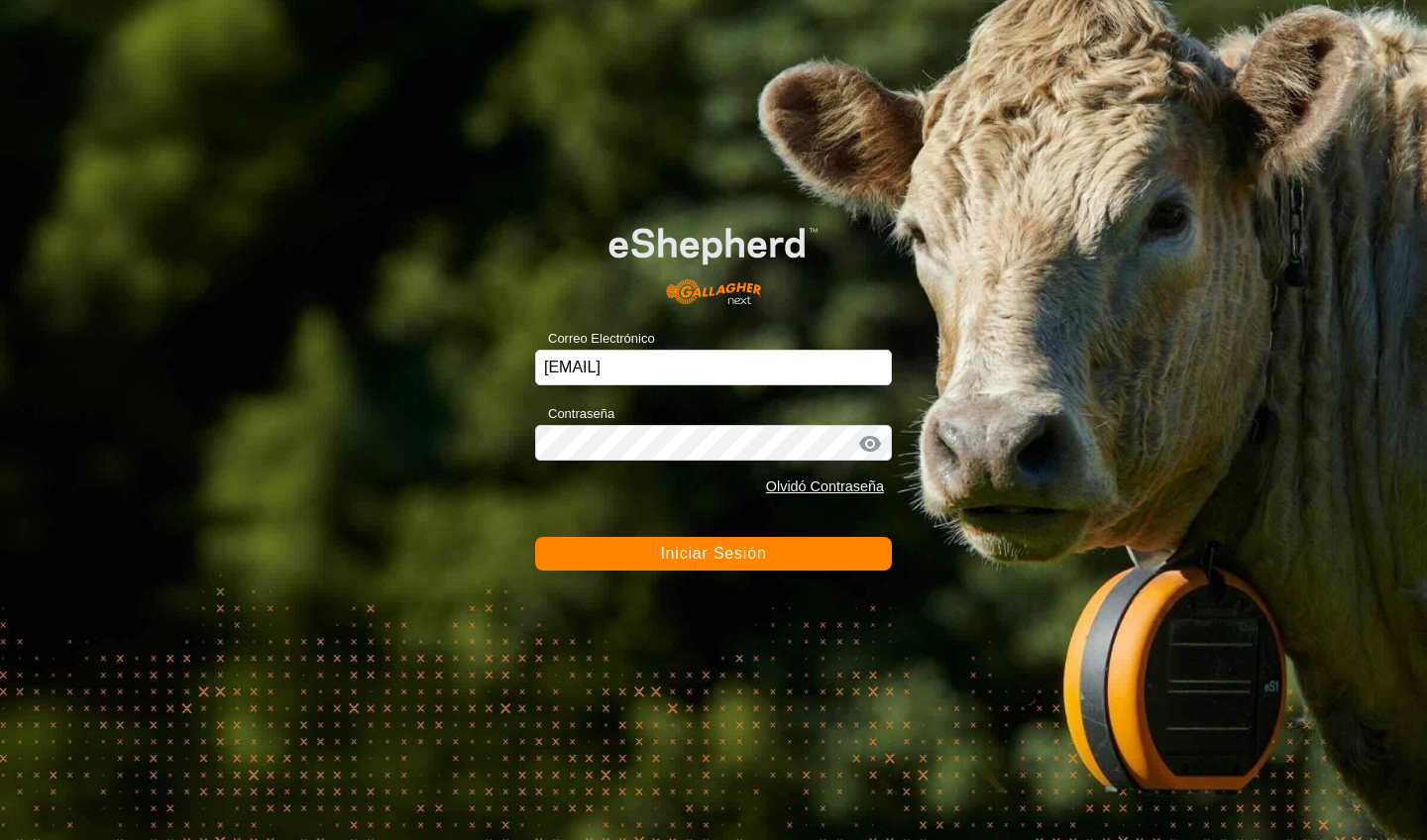 click on "Iniciar Sesión" 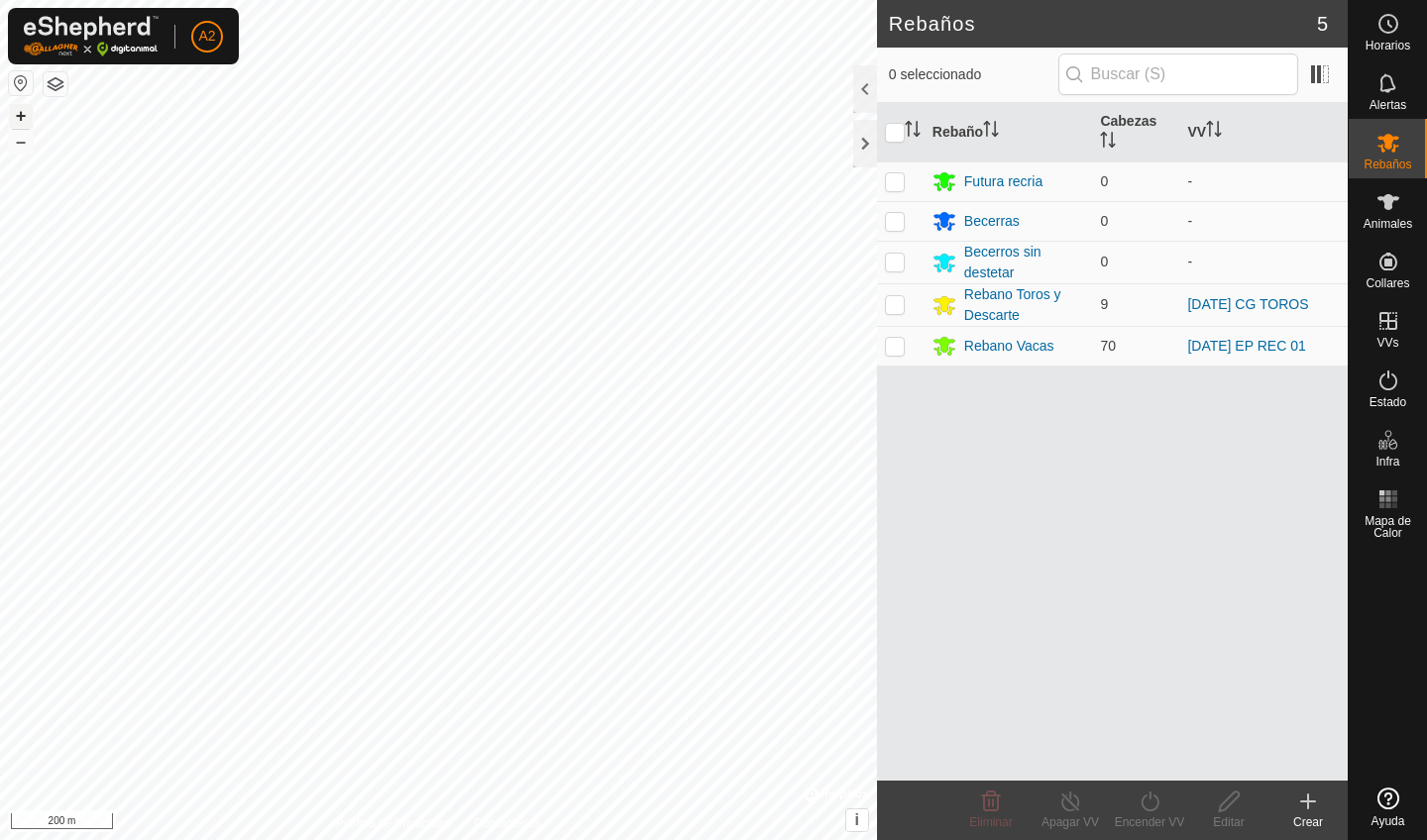 click on "+" at bounding box center (21, 116) 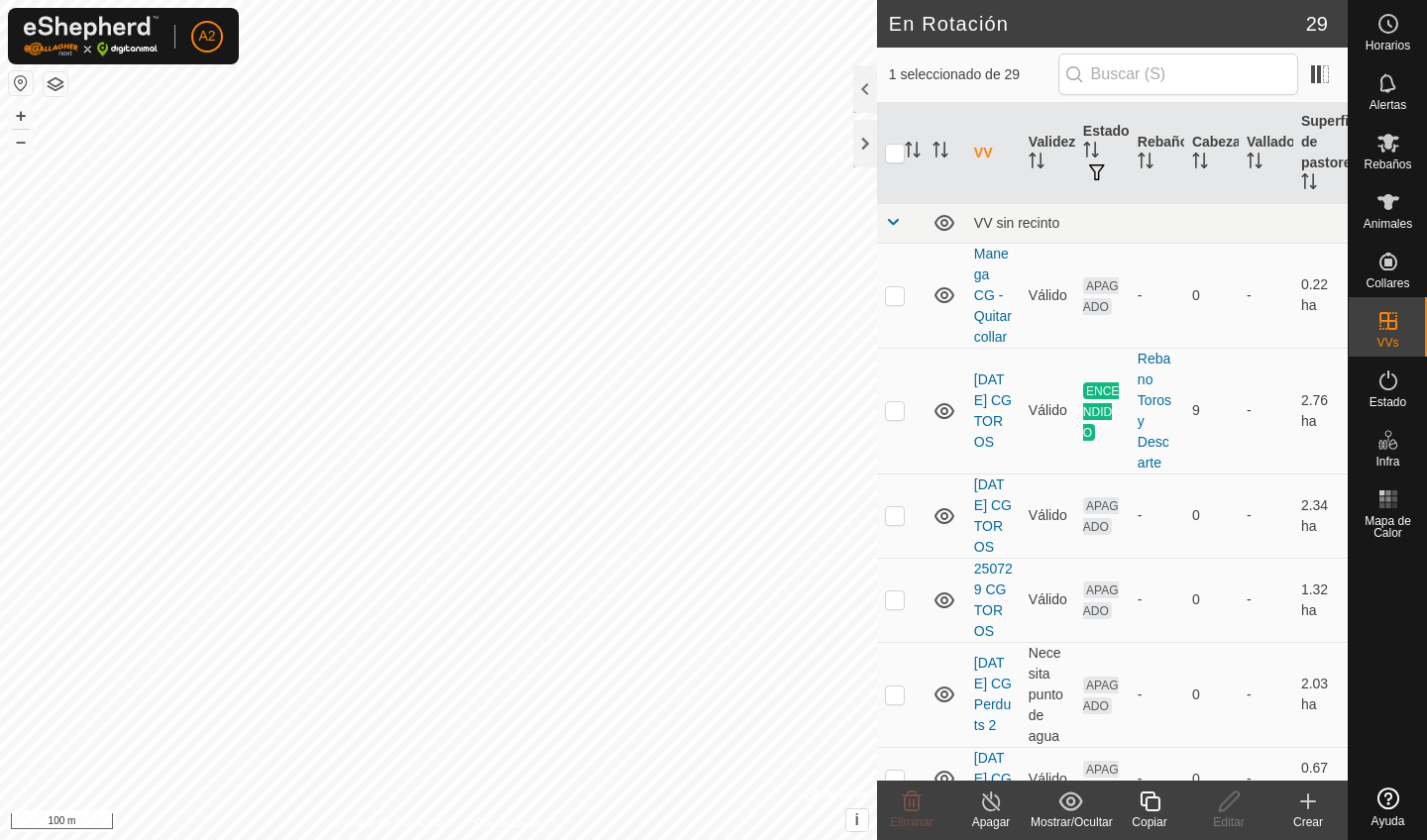 click on "Copiar" 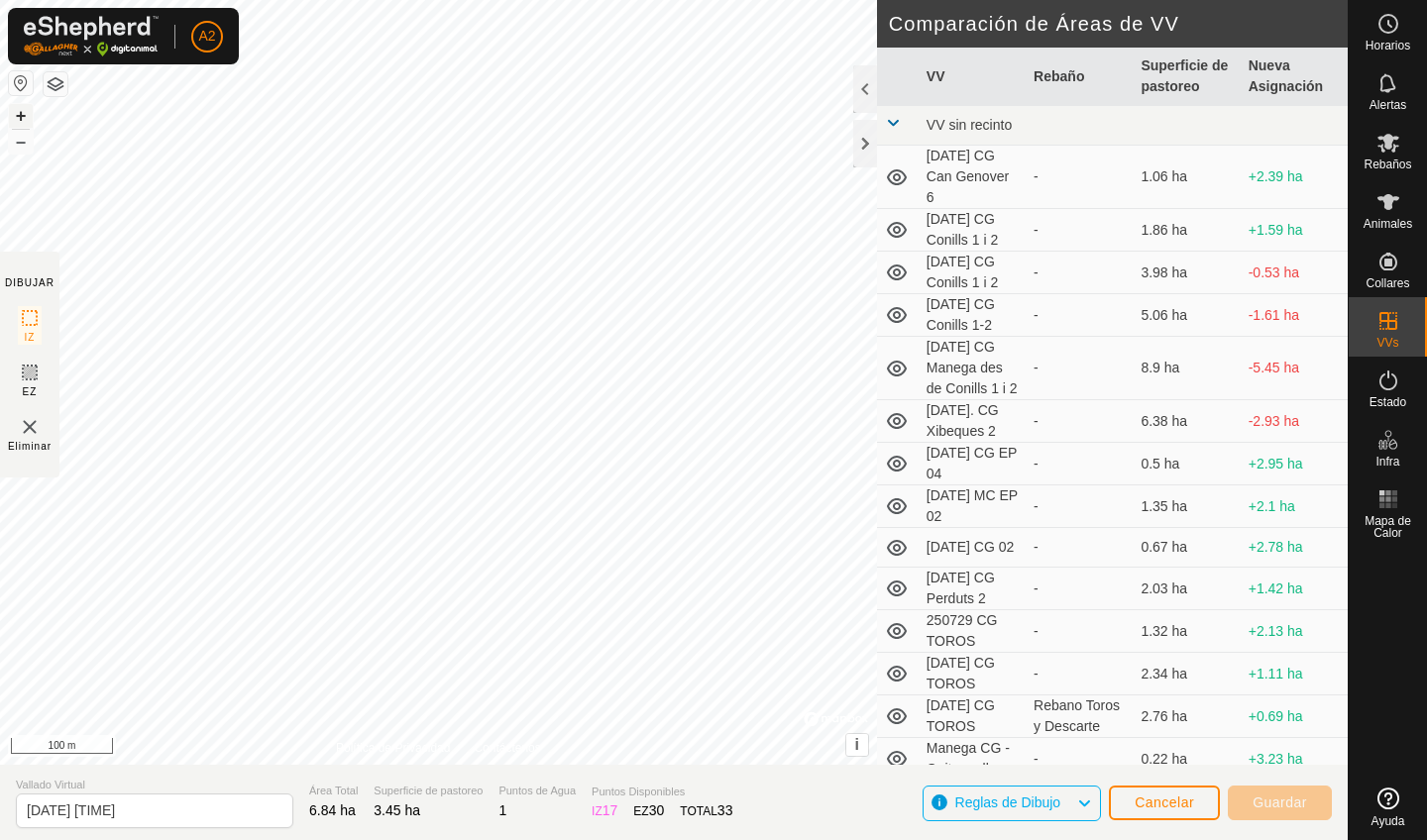 click on "+" at bounding box center [21, 116] 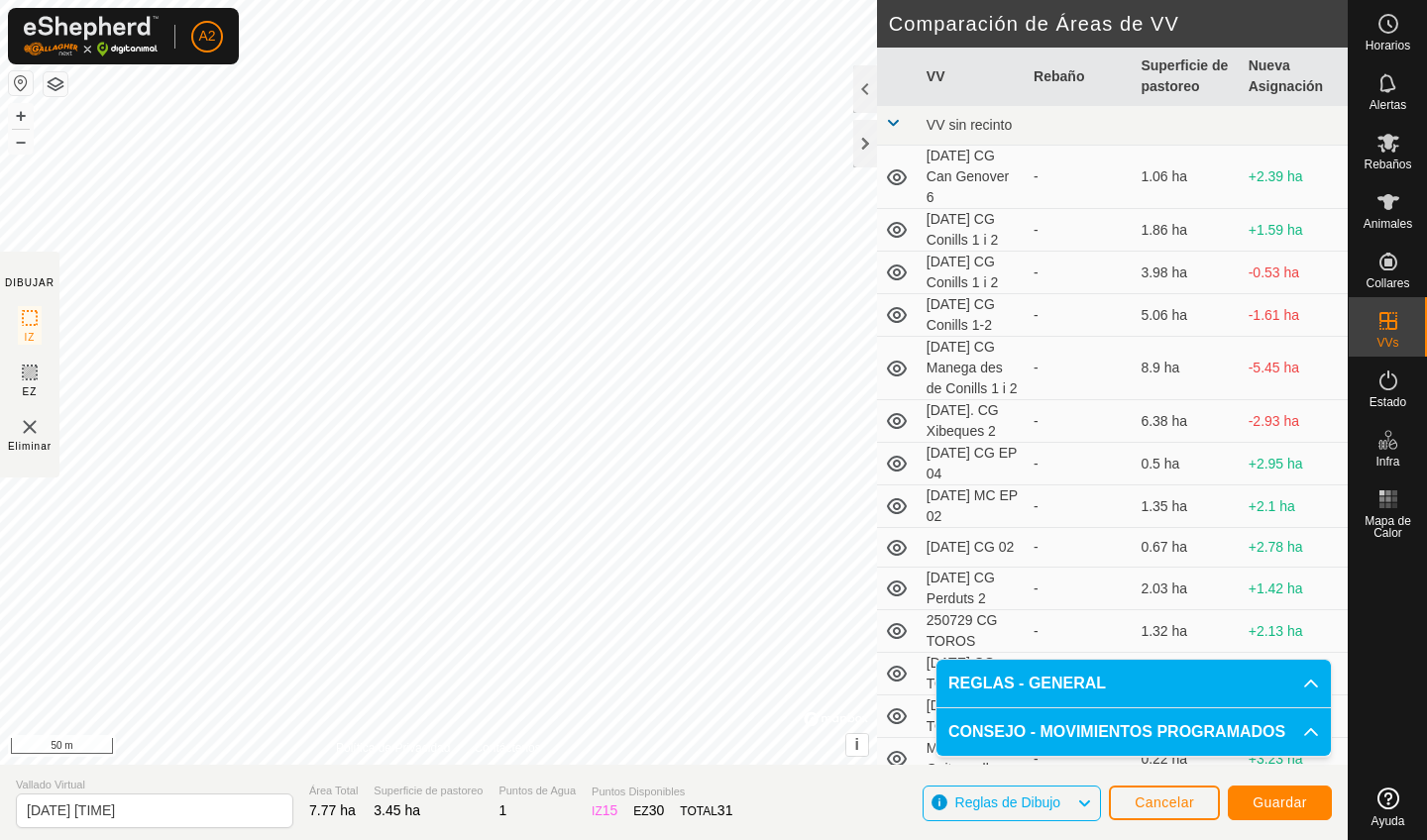 click on "Vallado Virtual" 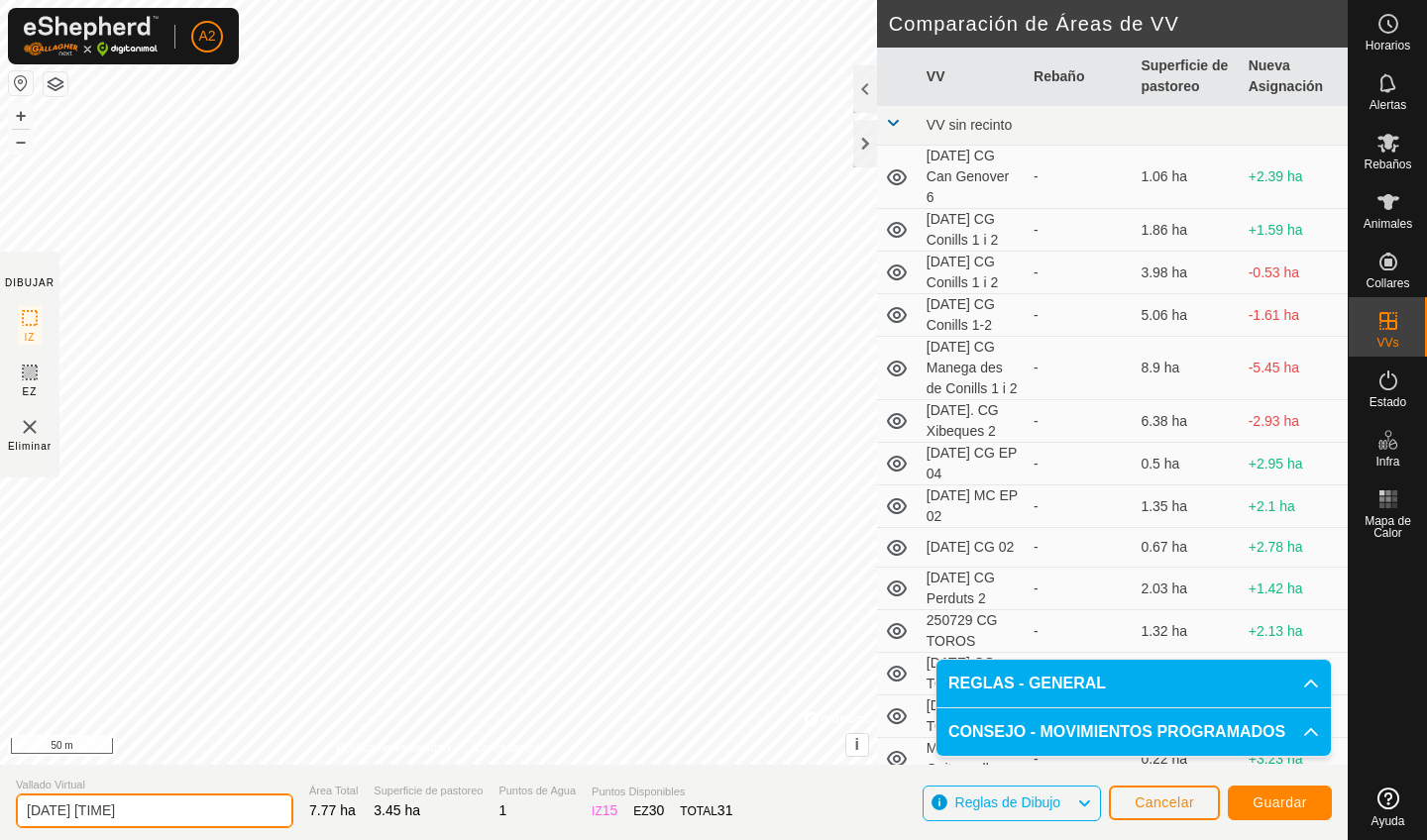 click on "[DATE] [TIME]" 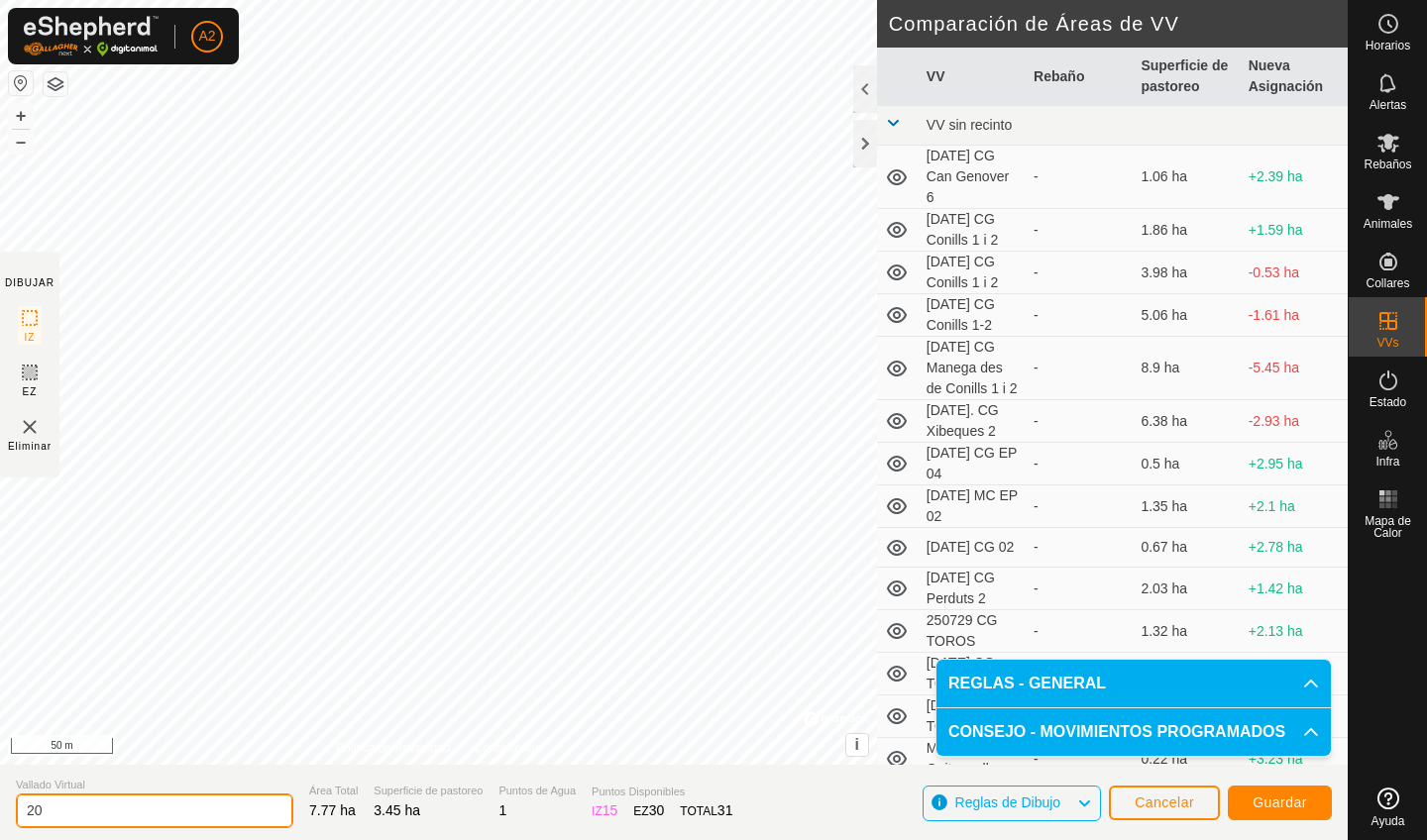 type on "2" 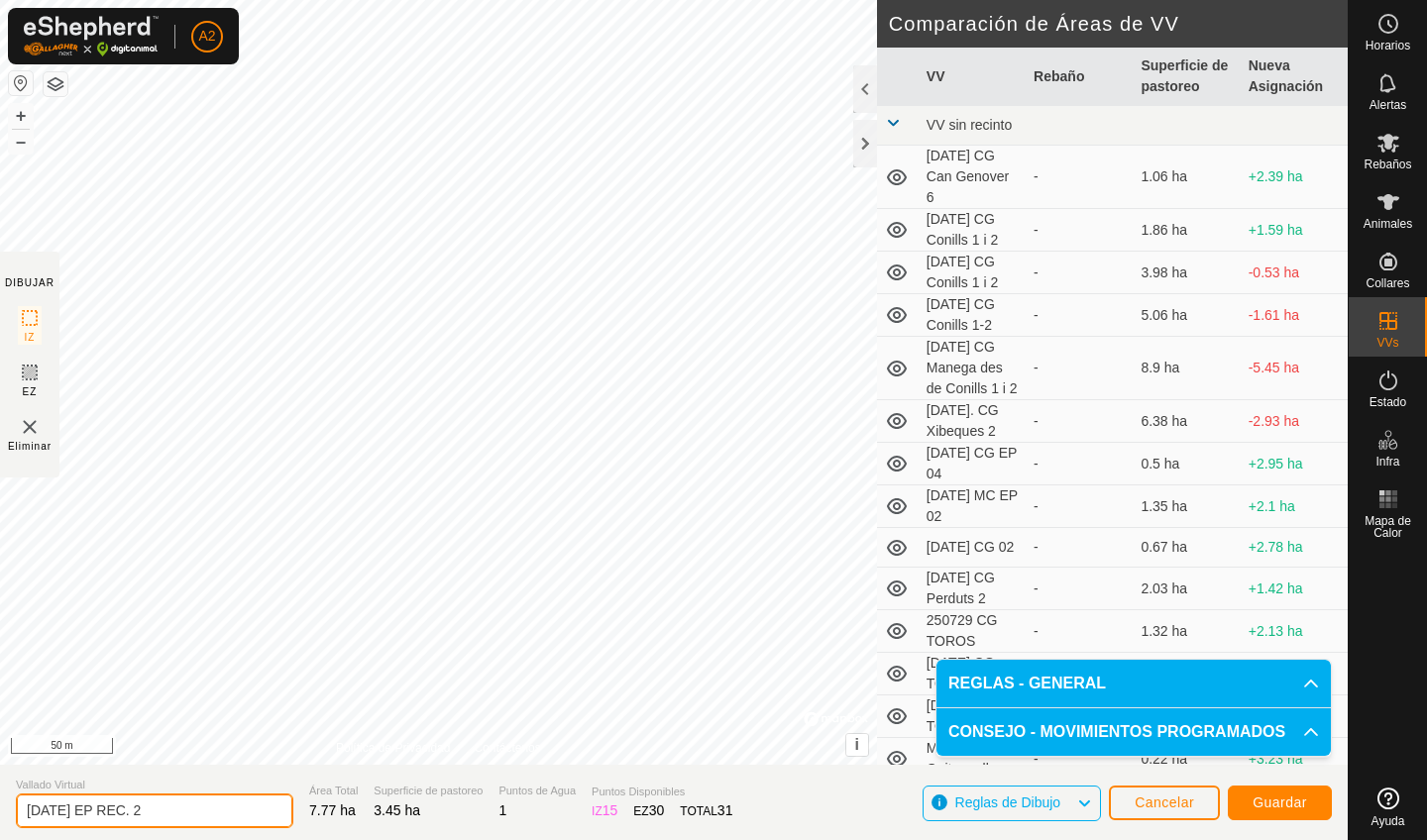 type on "[DATE] EP REC. 2" 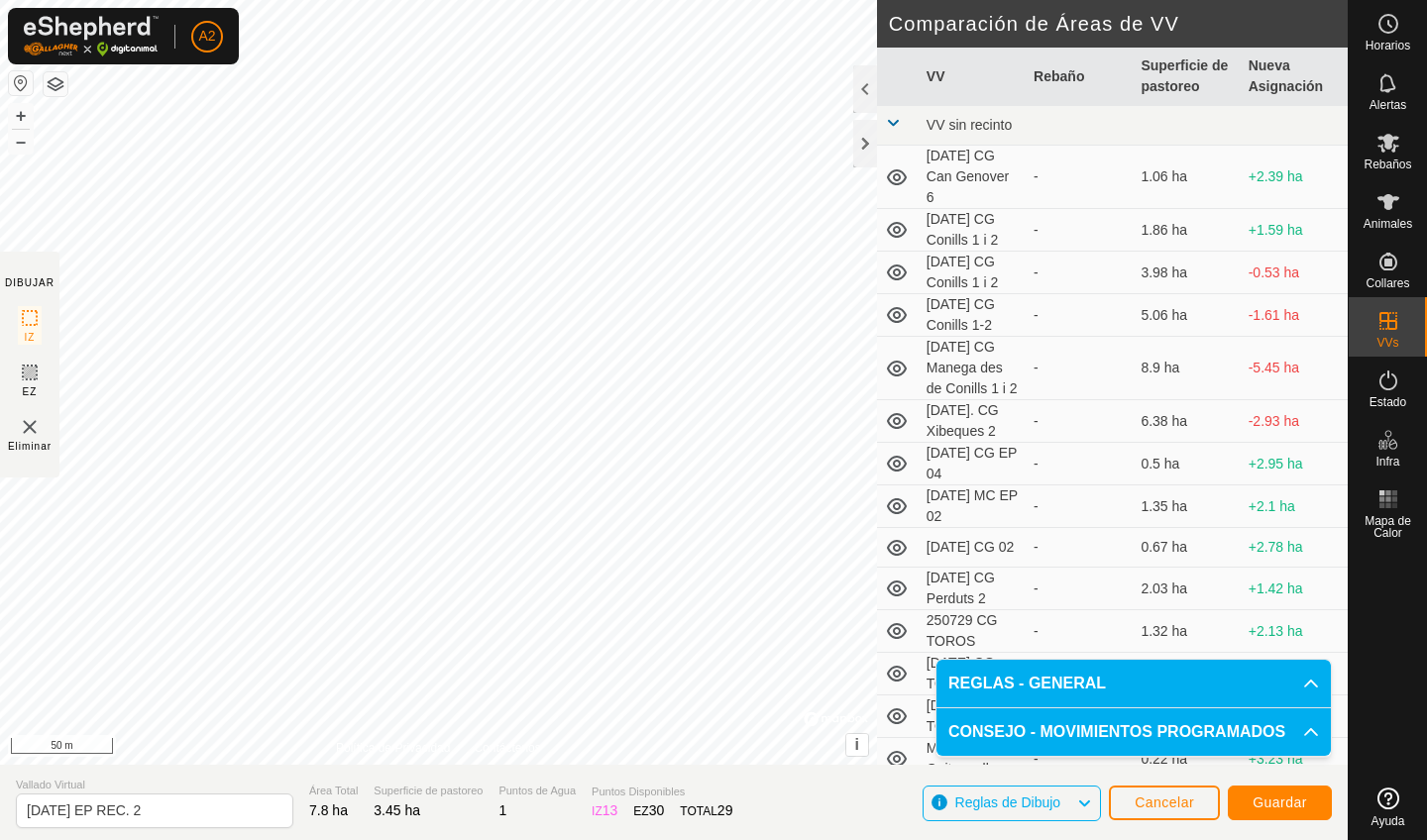click on "Guardar" 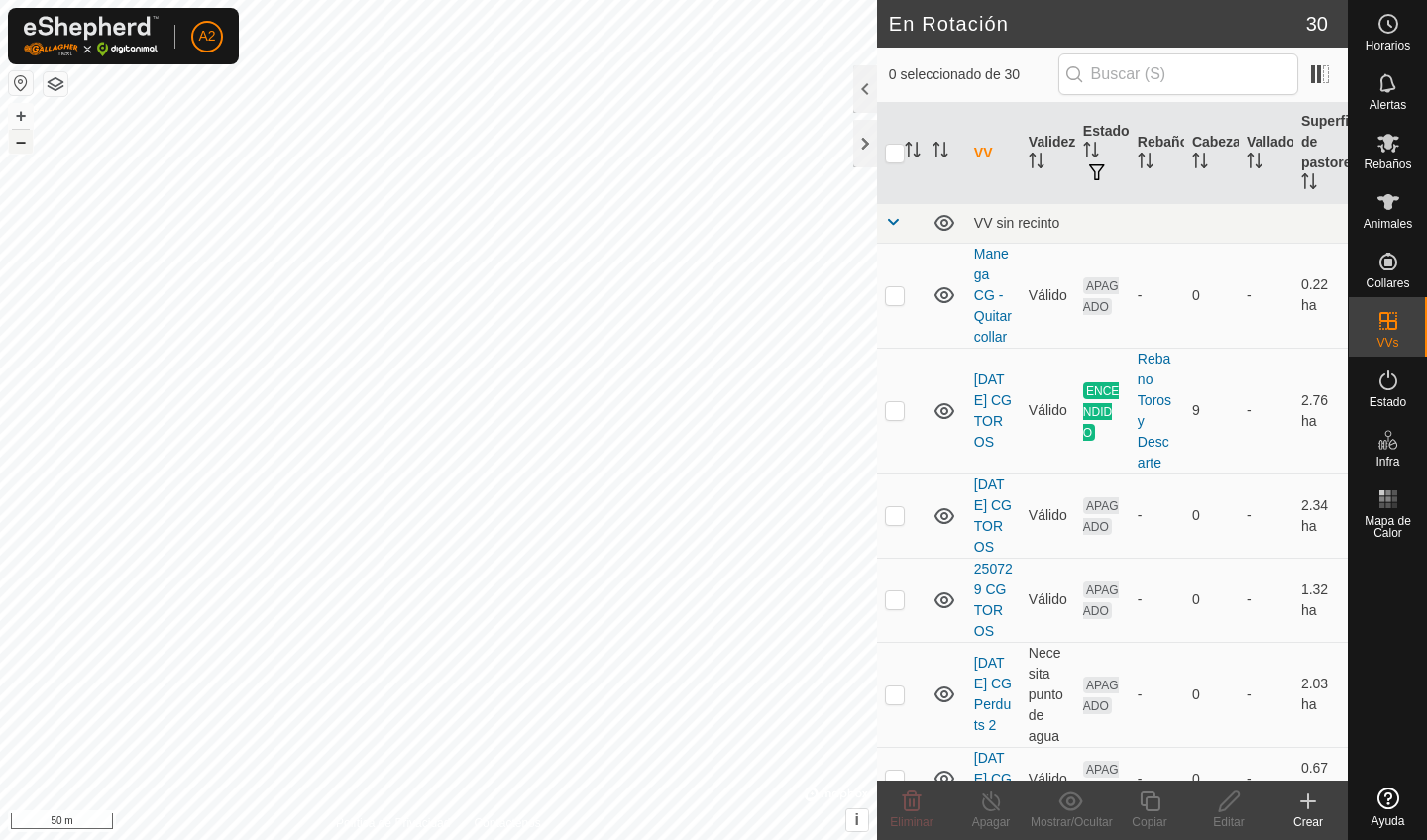 click on "–" at bounding box center [21, 142] 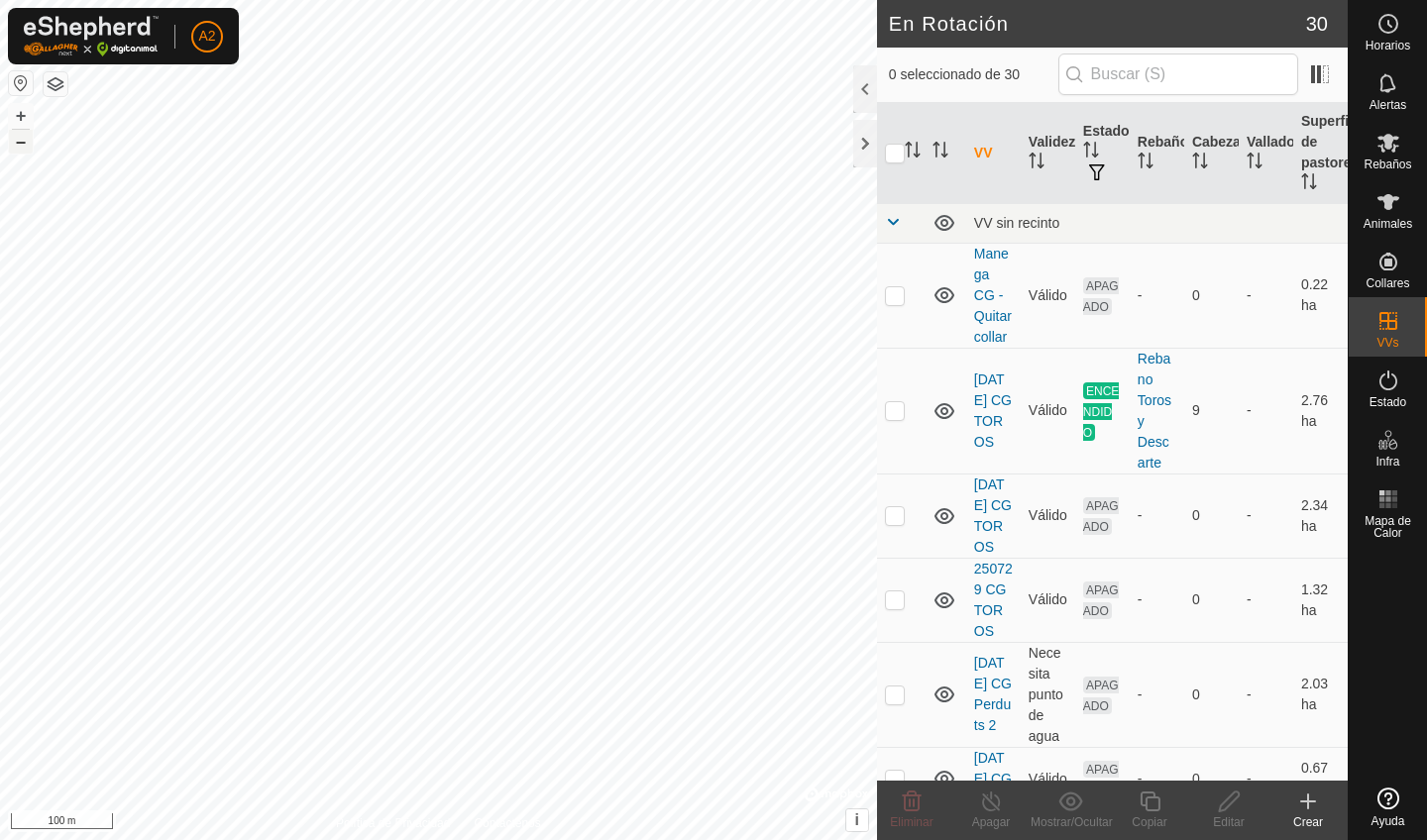 click on "–" at bounding box center [21, 142] 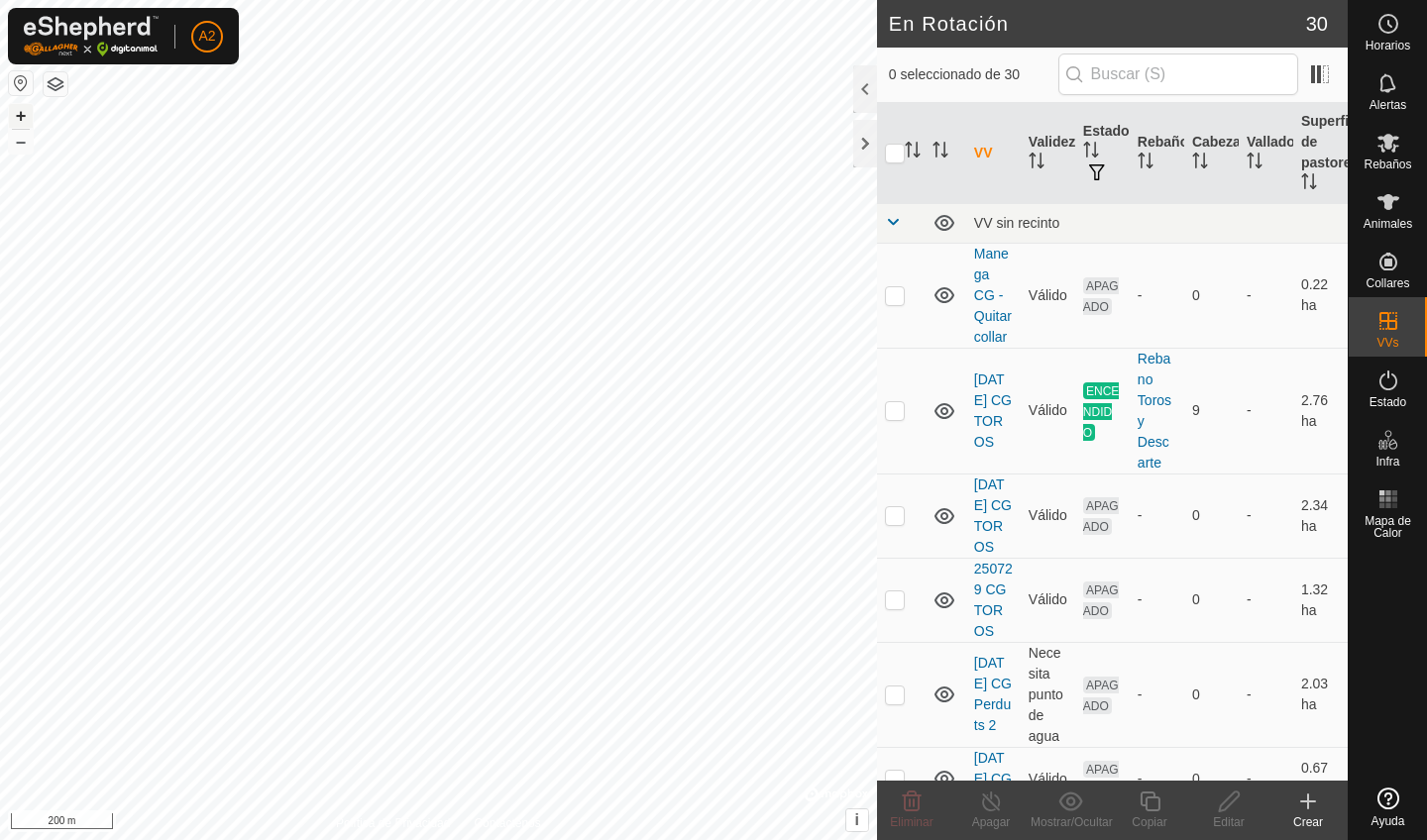 click on "+" at bounding box center [21, 116] 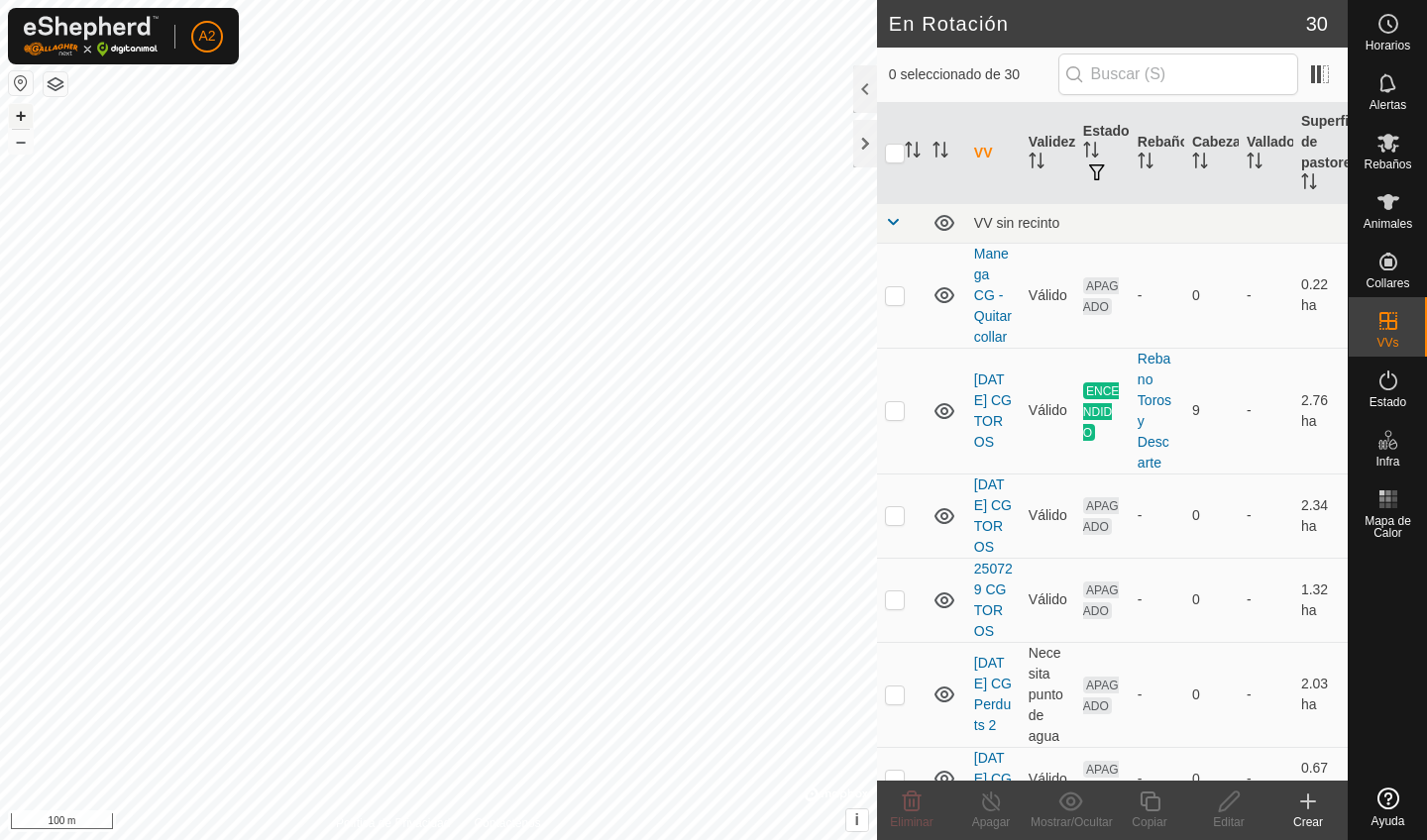 click on "+" at bounding box center [21, 116] 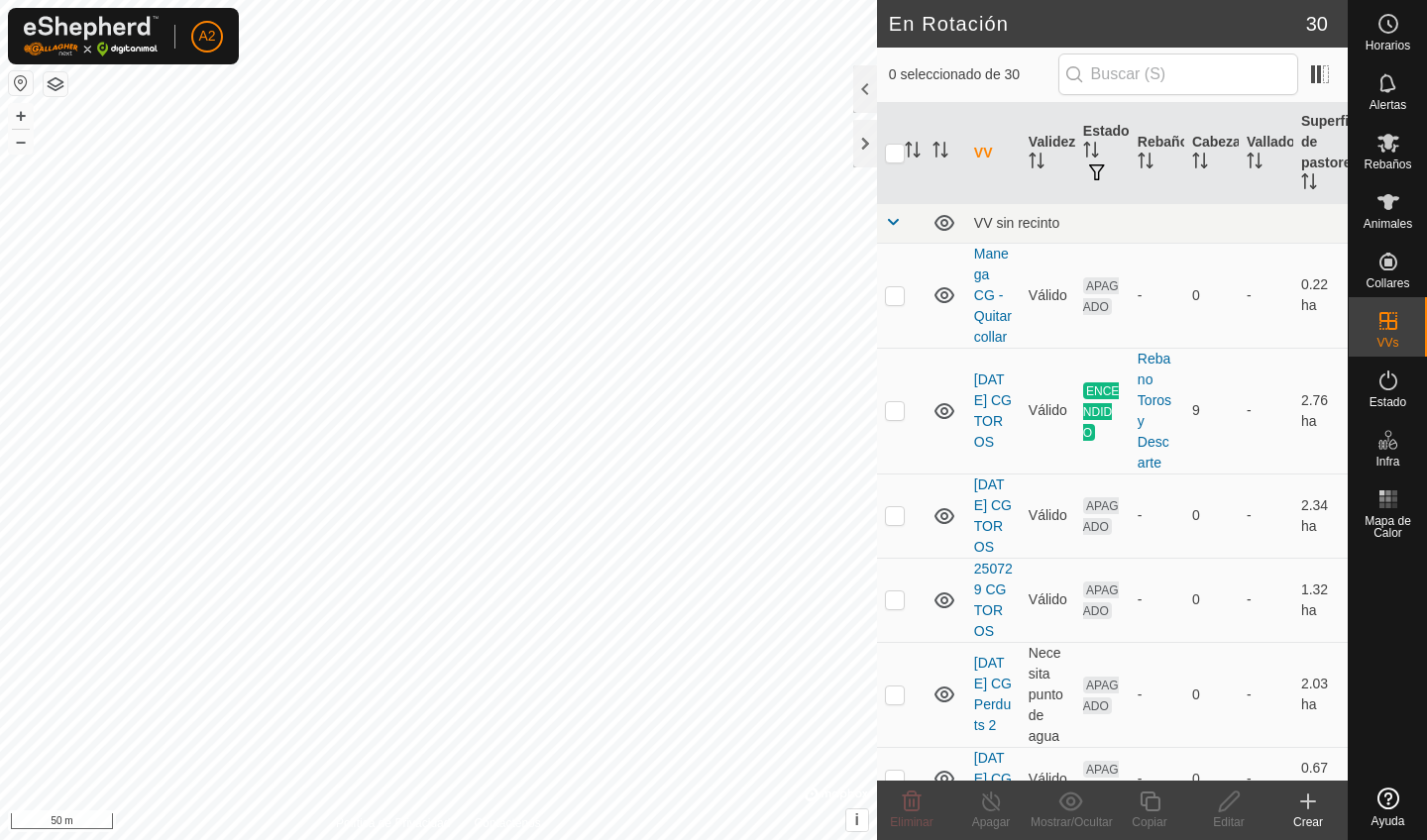 click on "Crear" 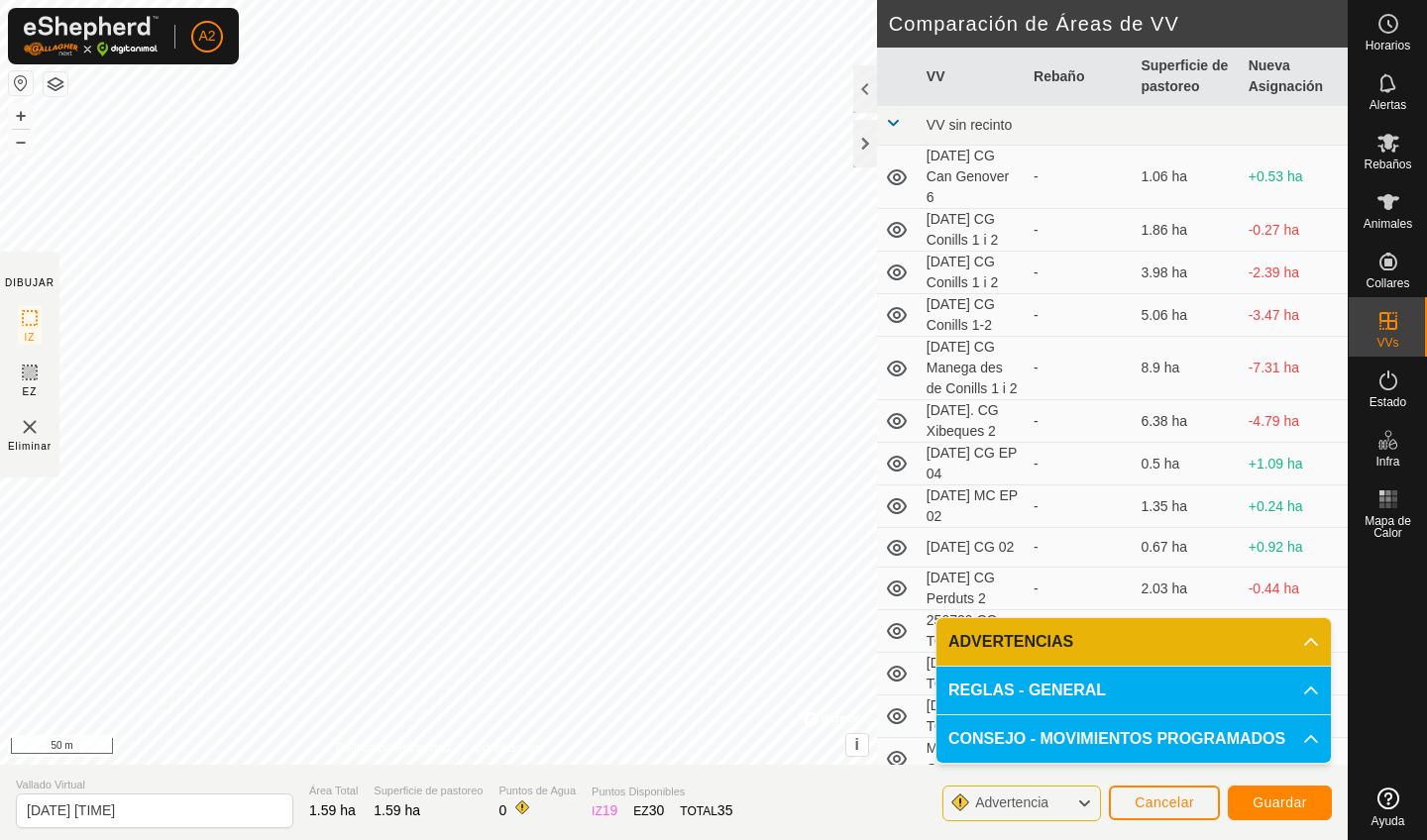 click on "Guardar" 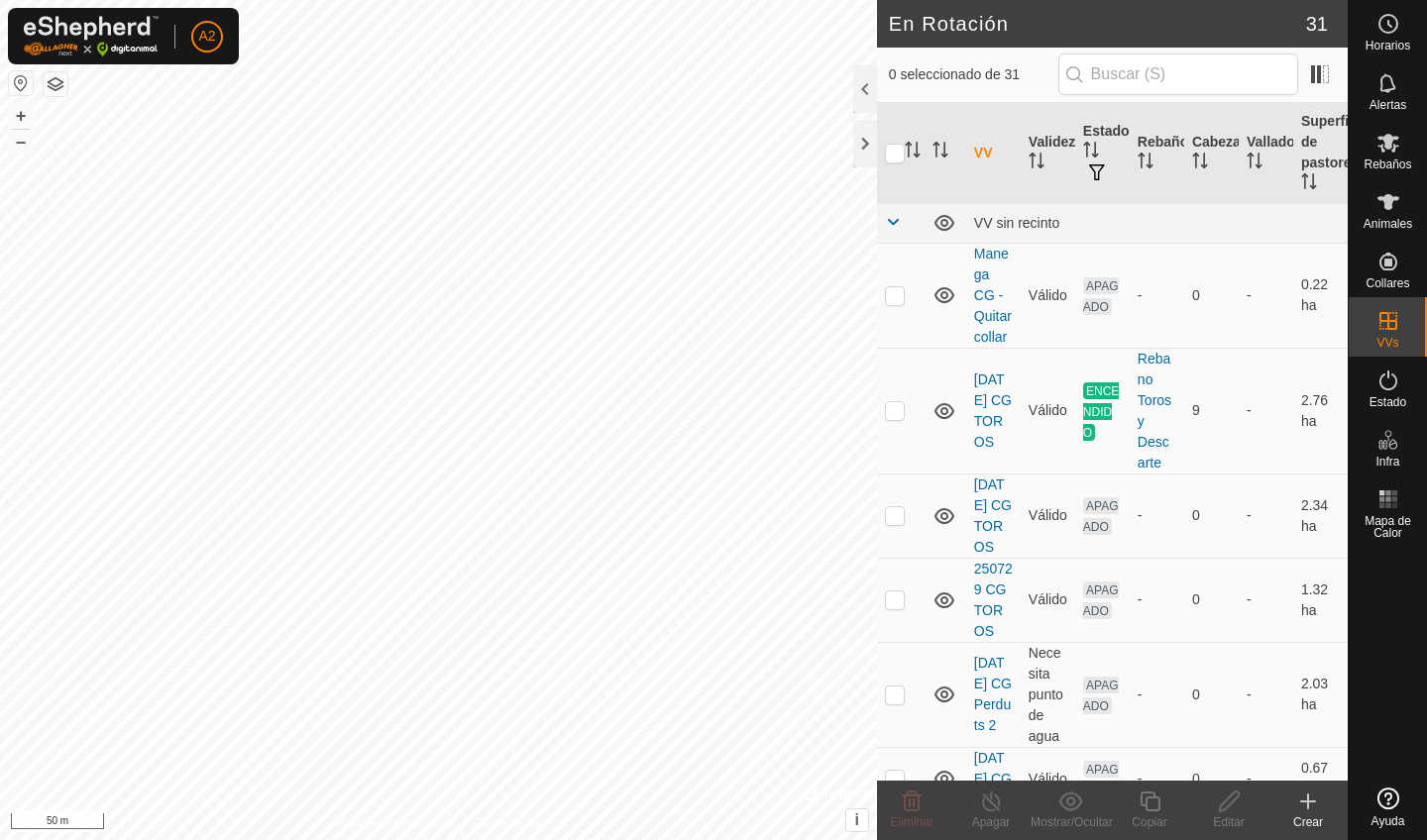 checkbox on "true" 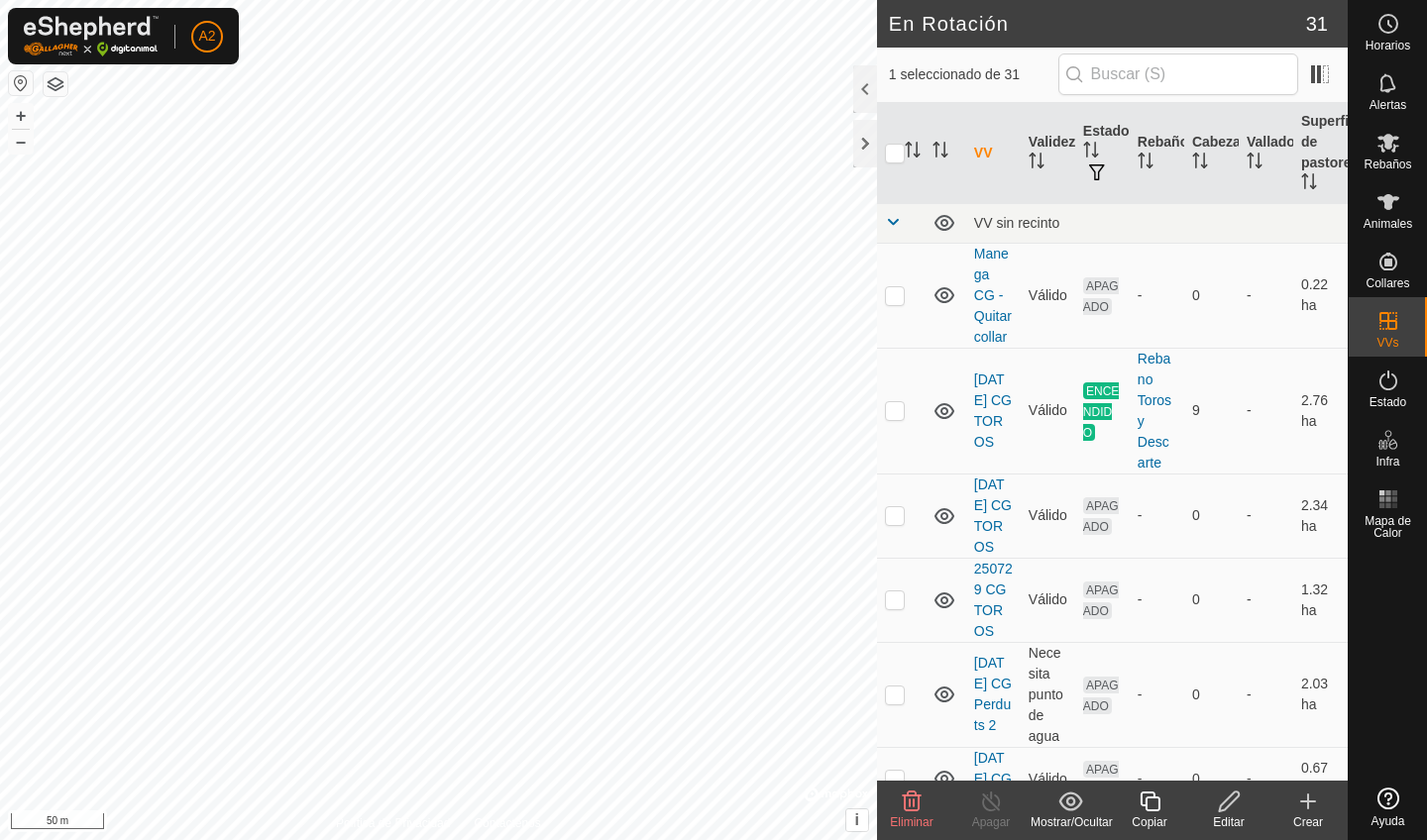 click on "Editar" 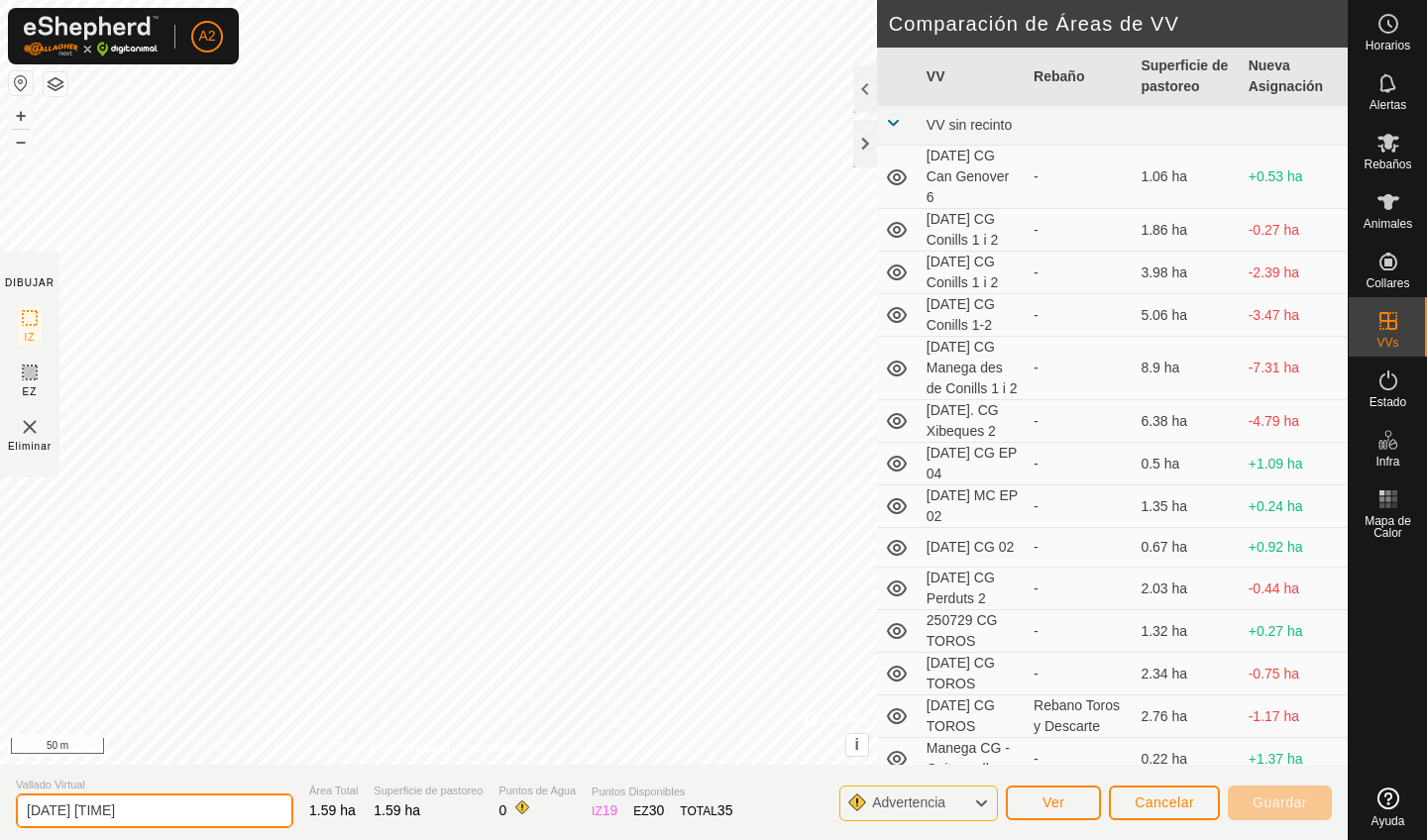 click on "[DATE] [TIME]" 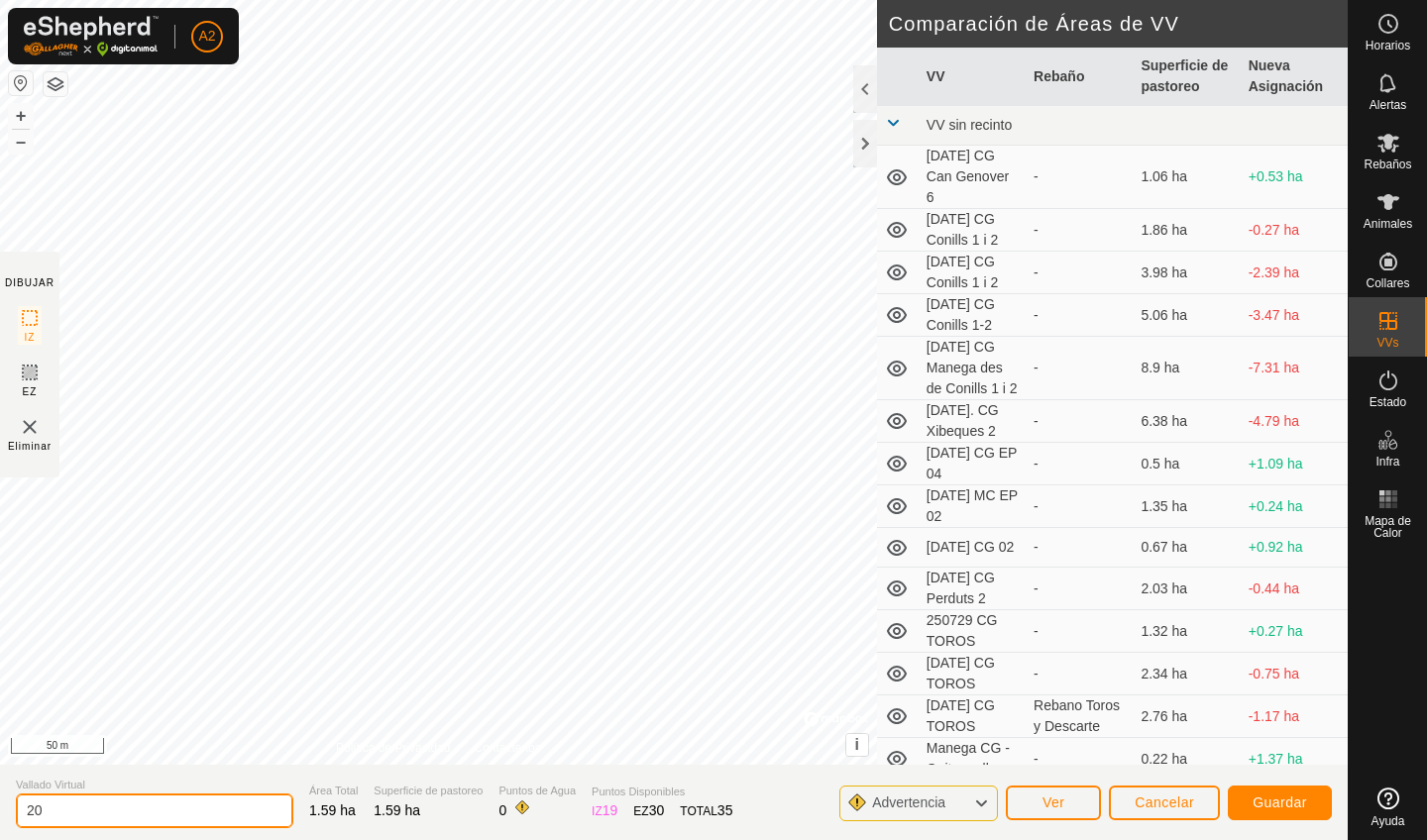 type on "2" 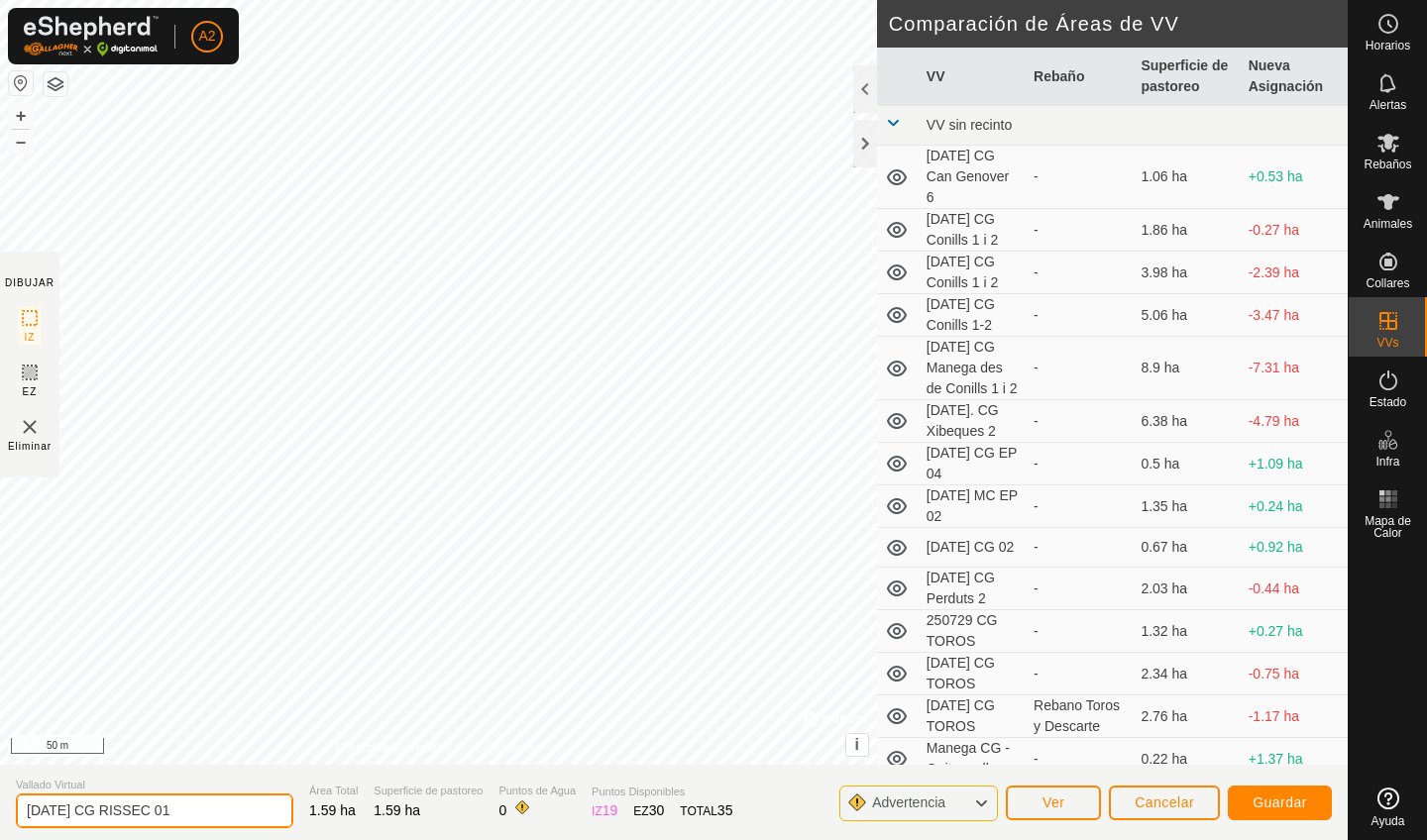 type on "[DATE] CG RISSEC 01" 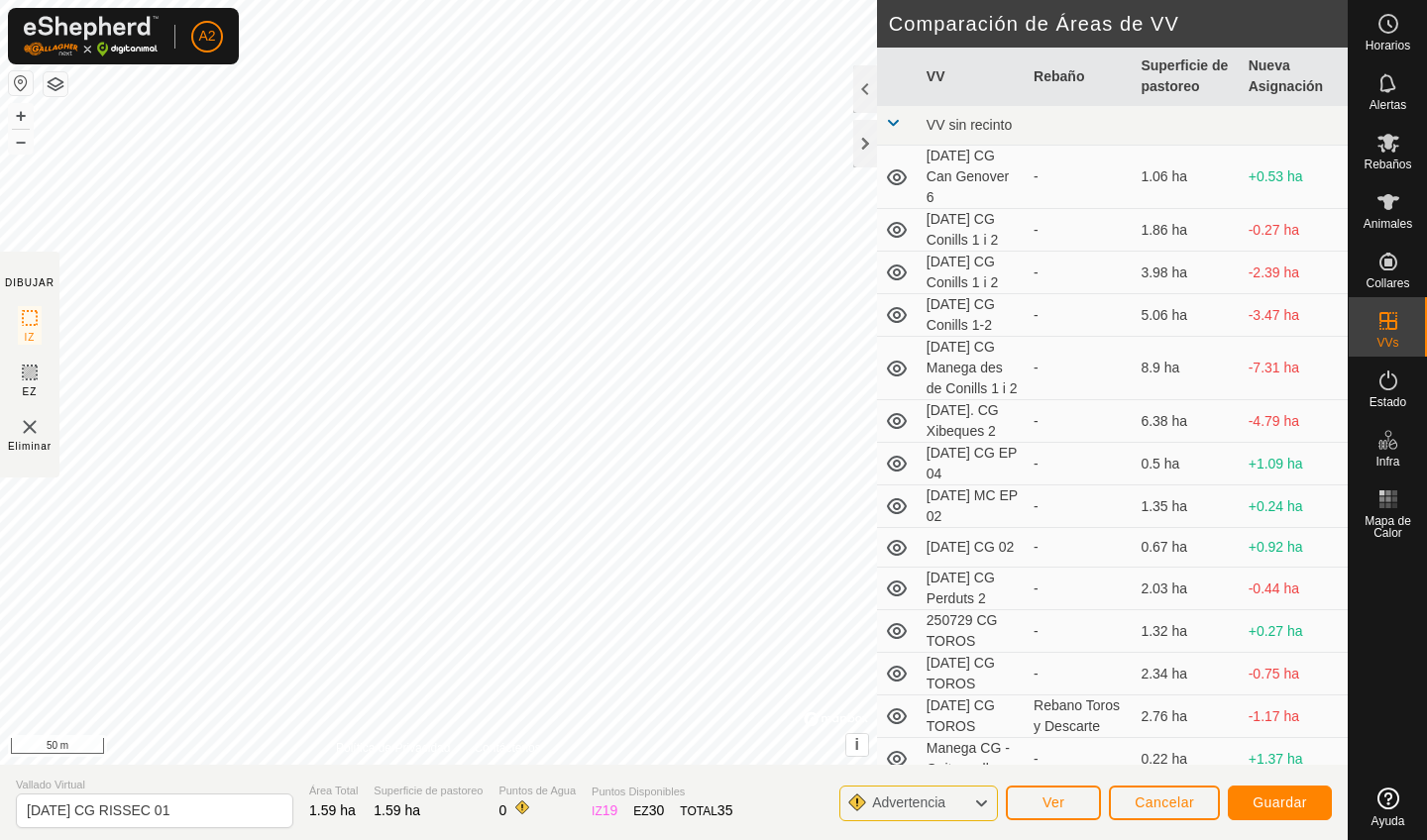 click on "Guardar" 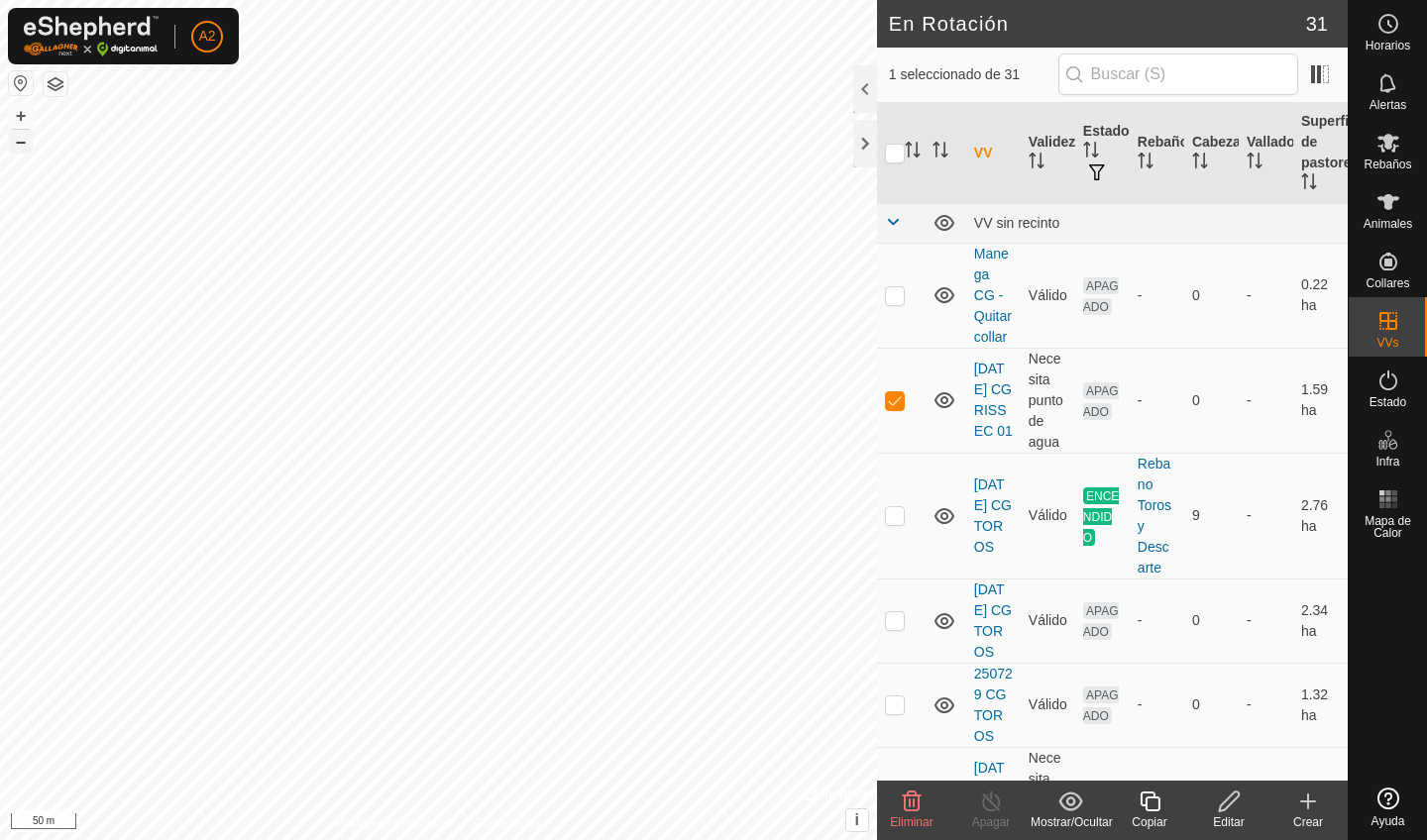 click on "–" at bounding box center (21, 142) 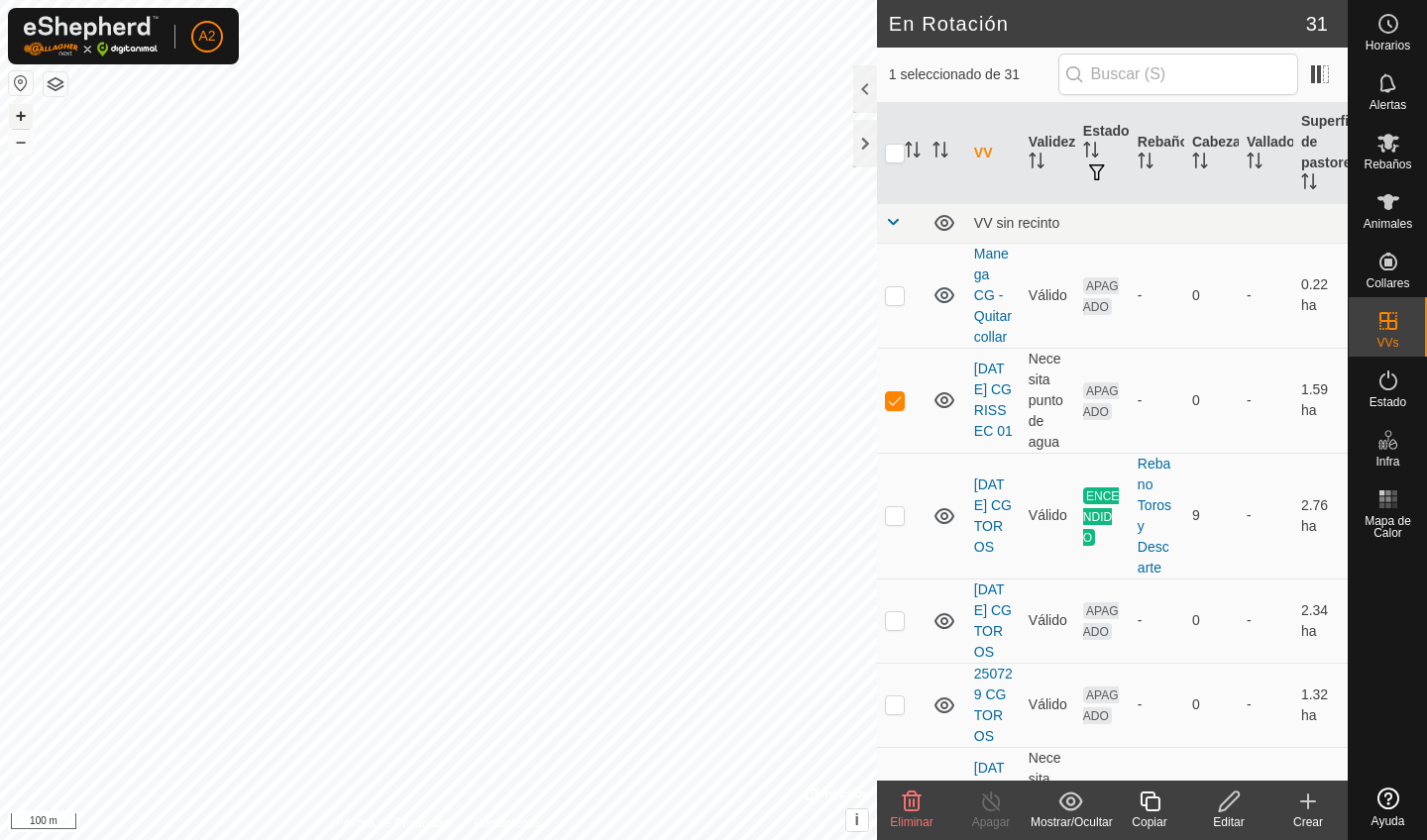 click on "+" at bounding box center (21, 116) 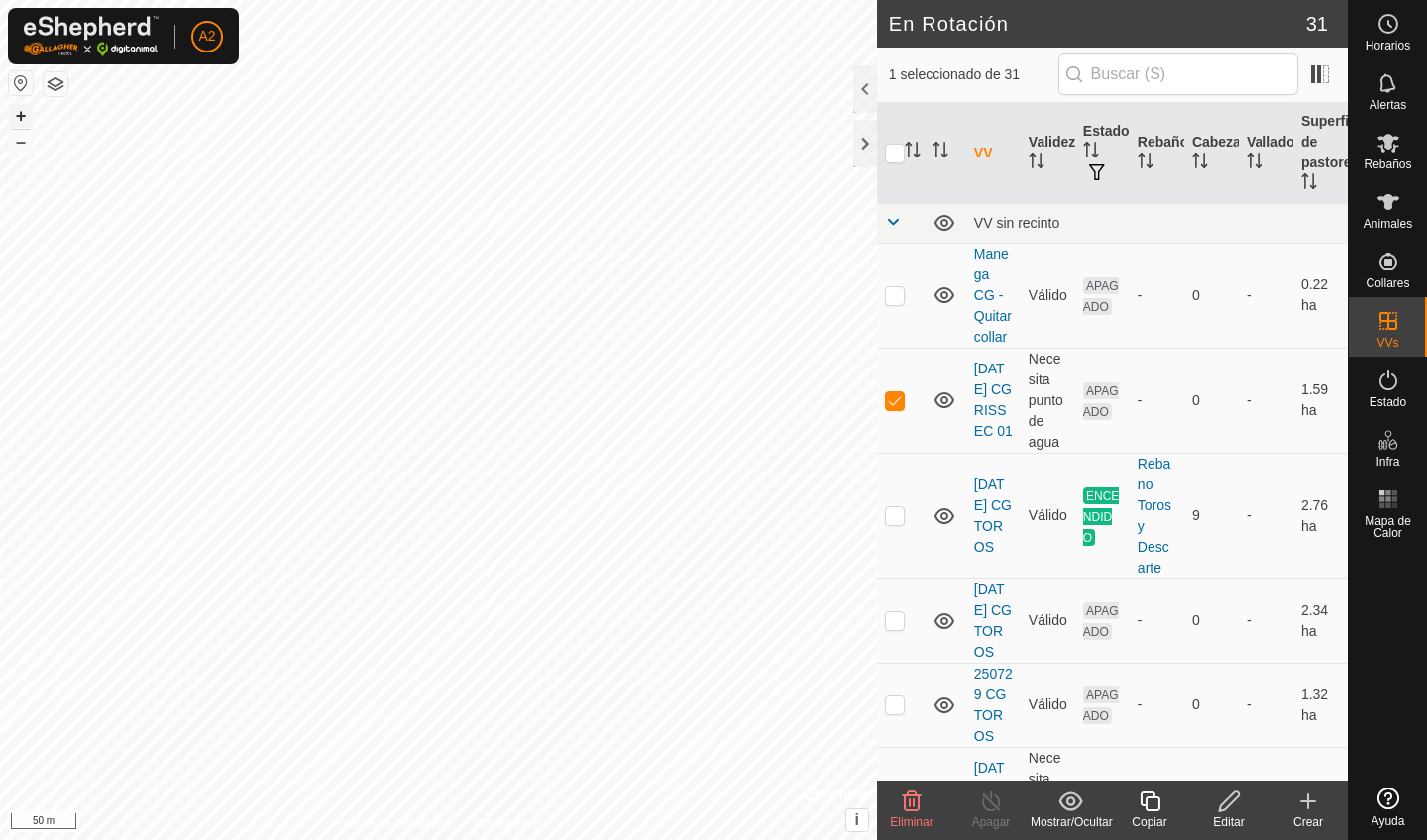 click on "+" at bounding box center (21, 116) 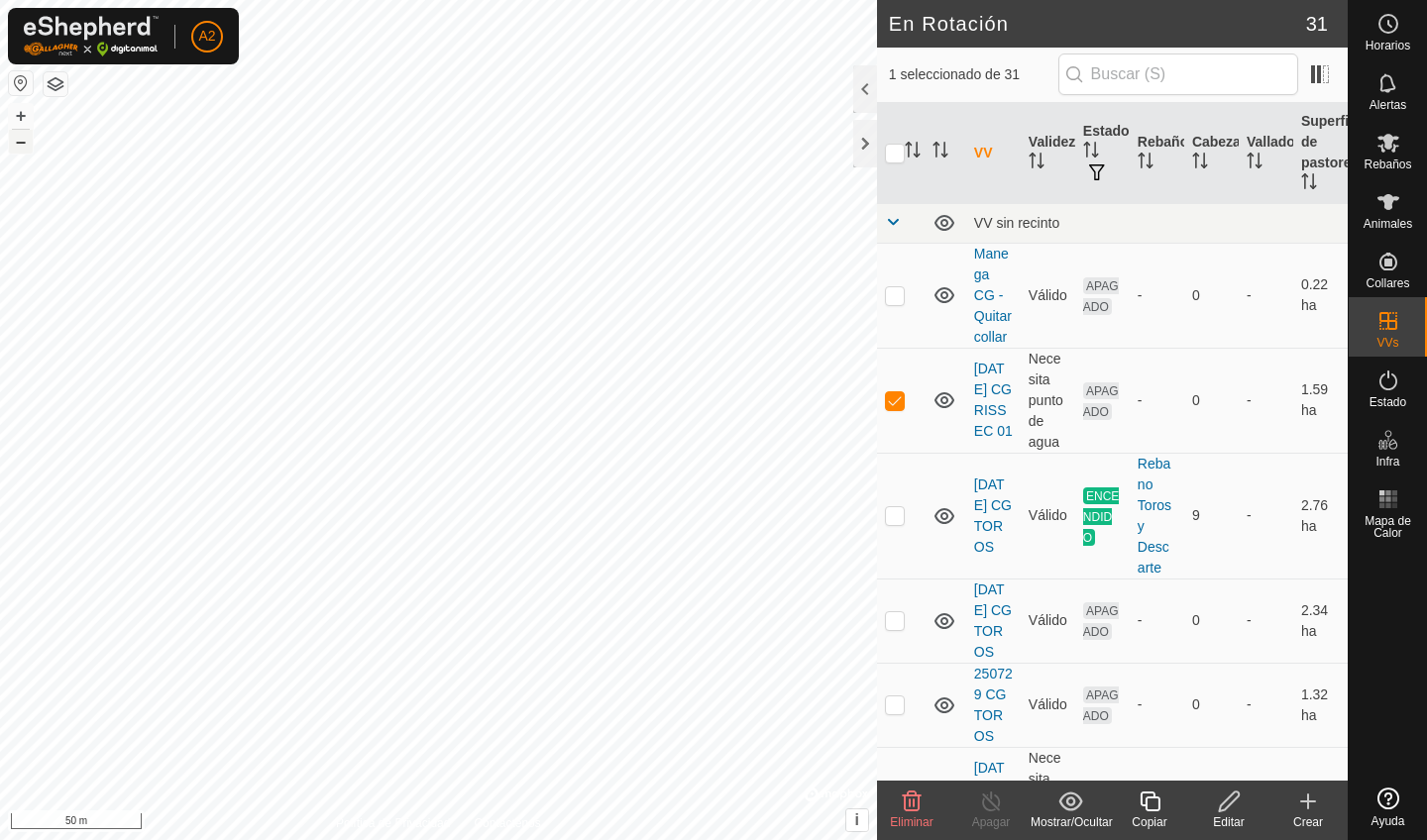 click on "–" at bounding box center (21, 142) 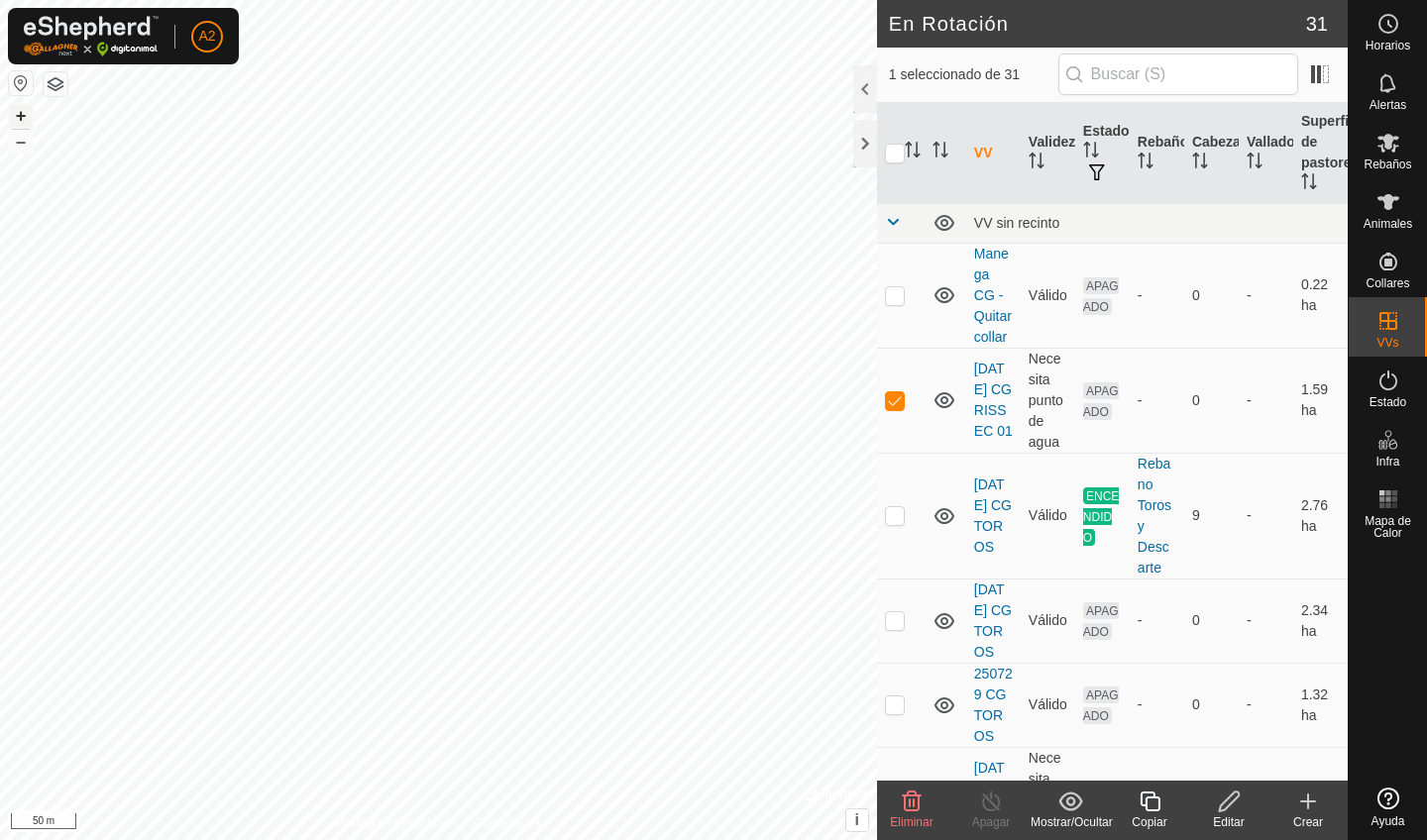 click on "+" at bounding box center [21, 116] 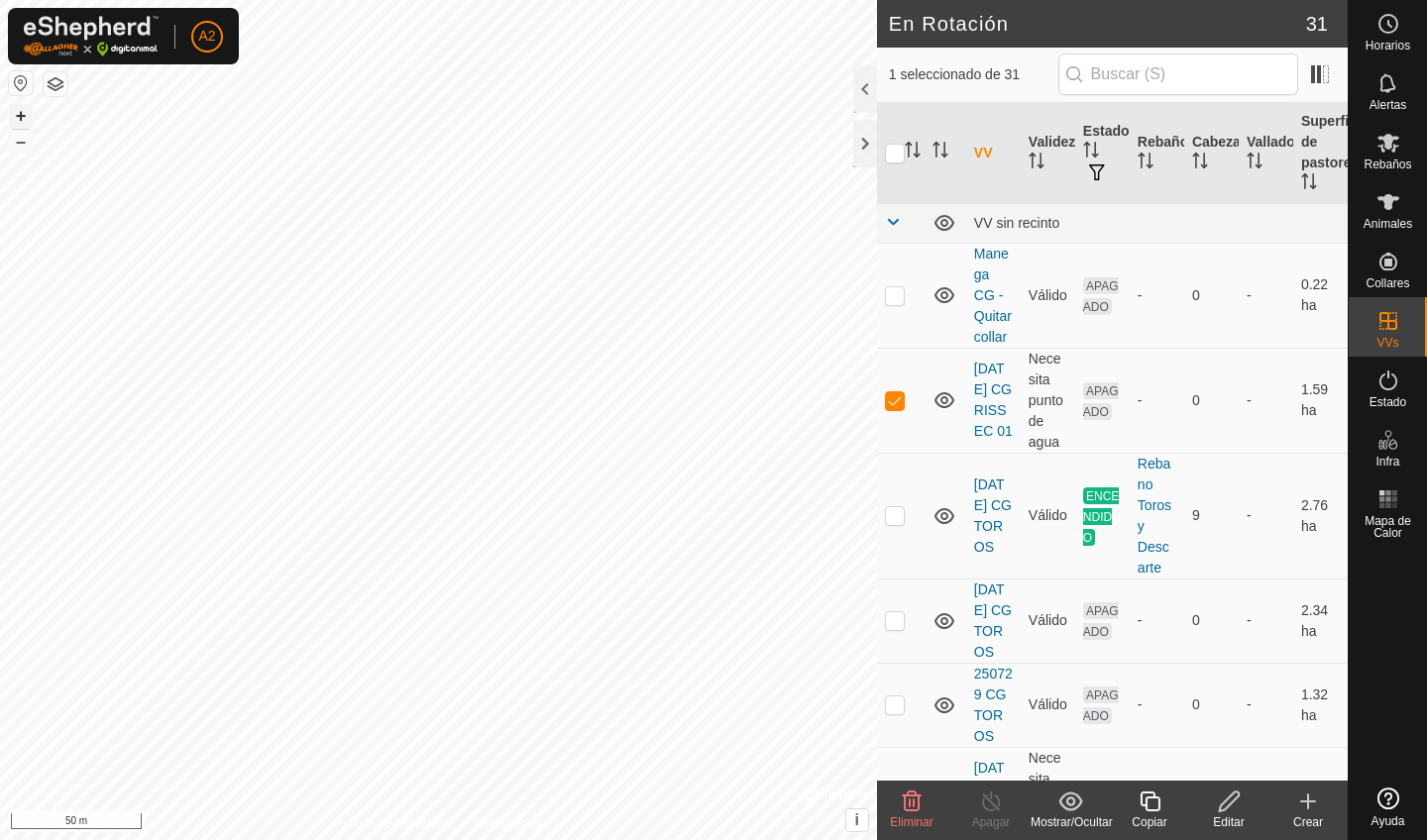 checkbox on "false" 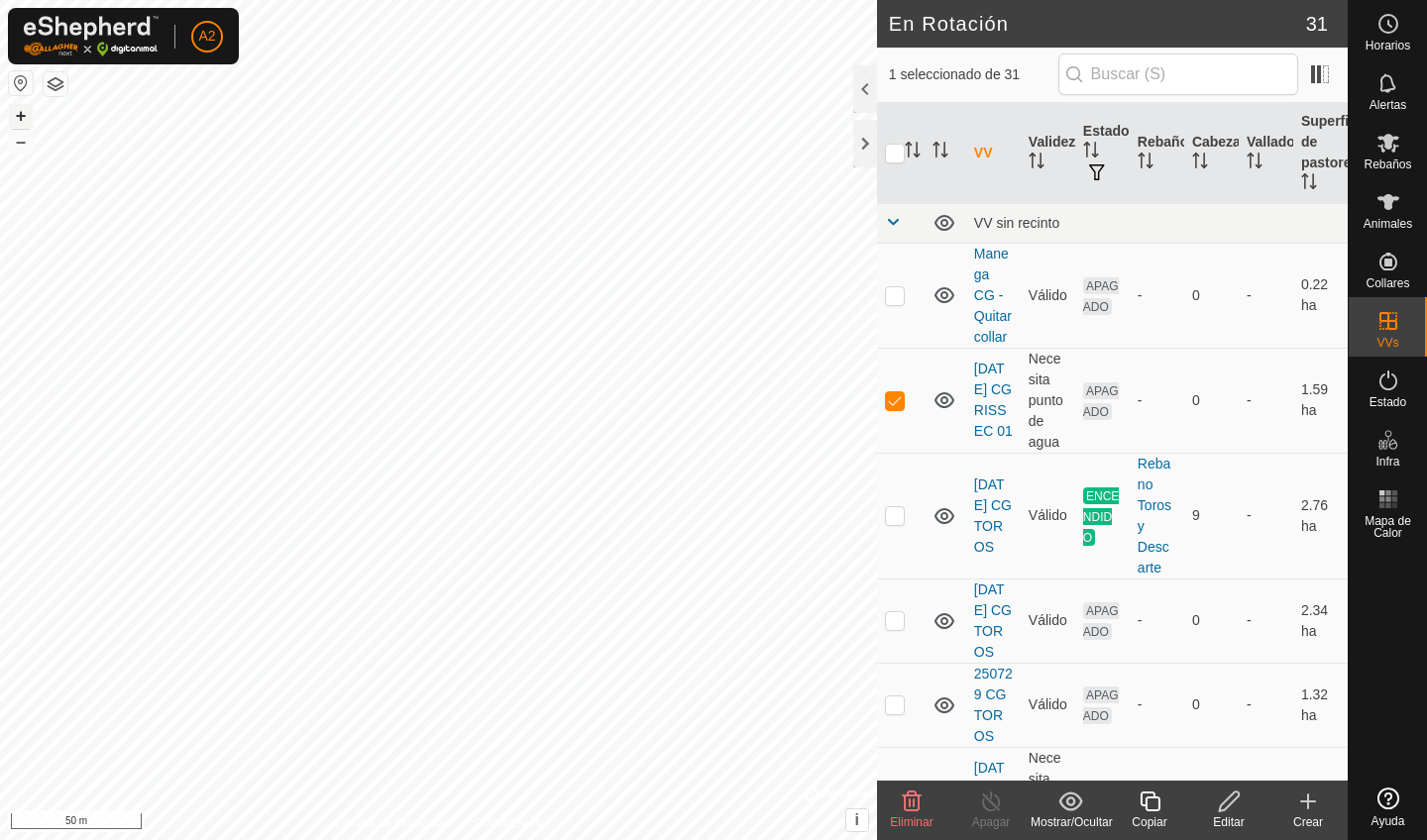 checkbox on "true" 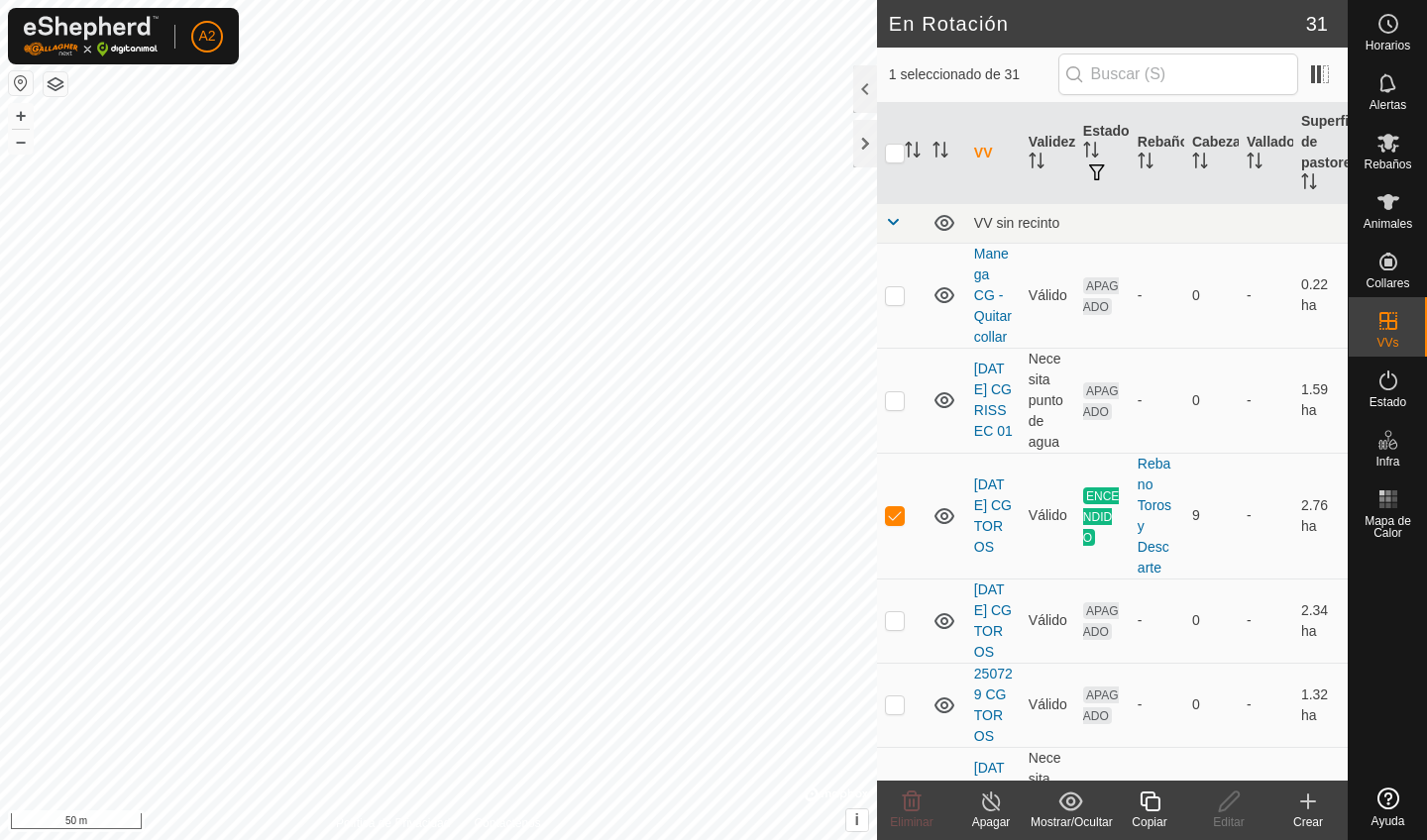 click 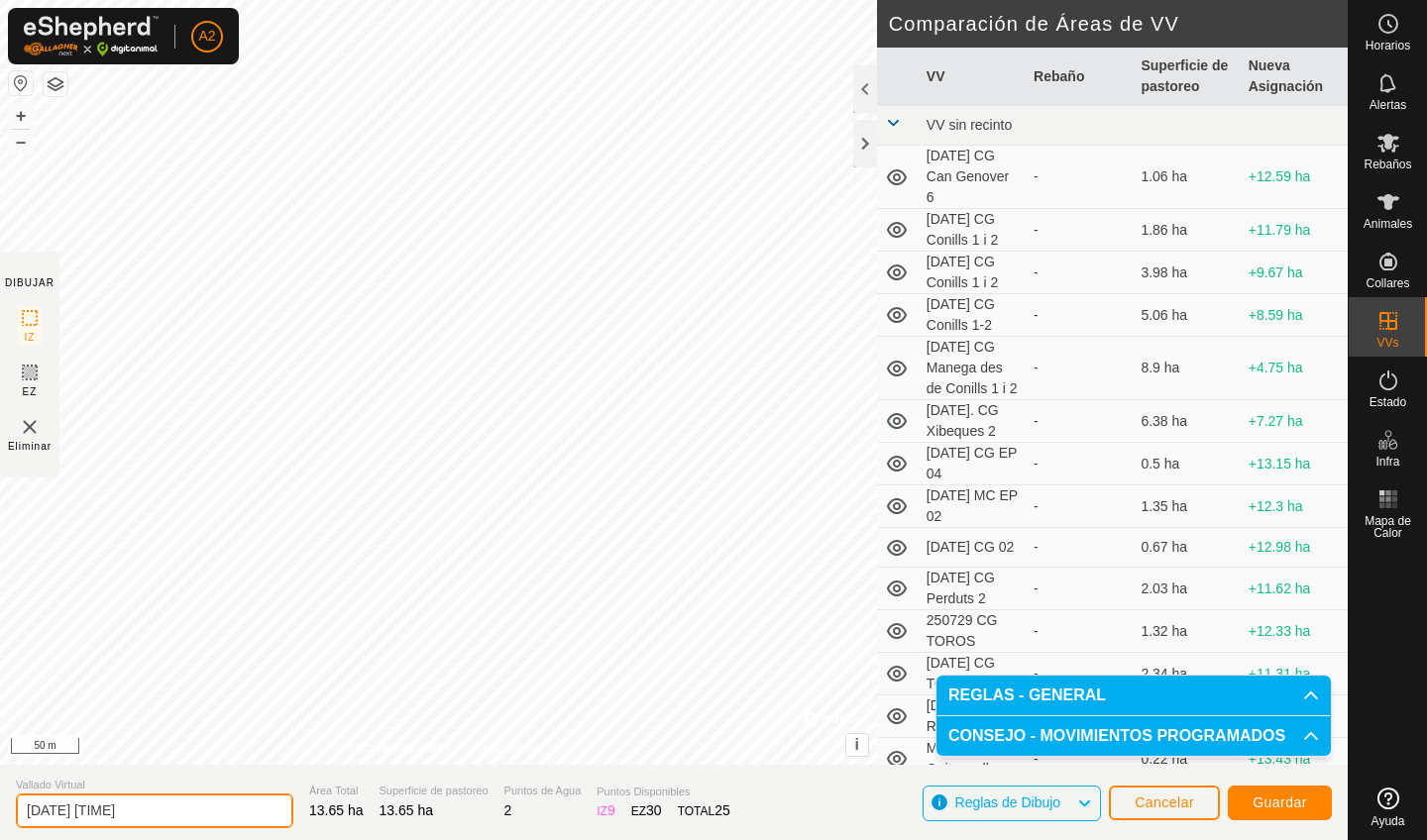 click on "[DATE] [TIME]" 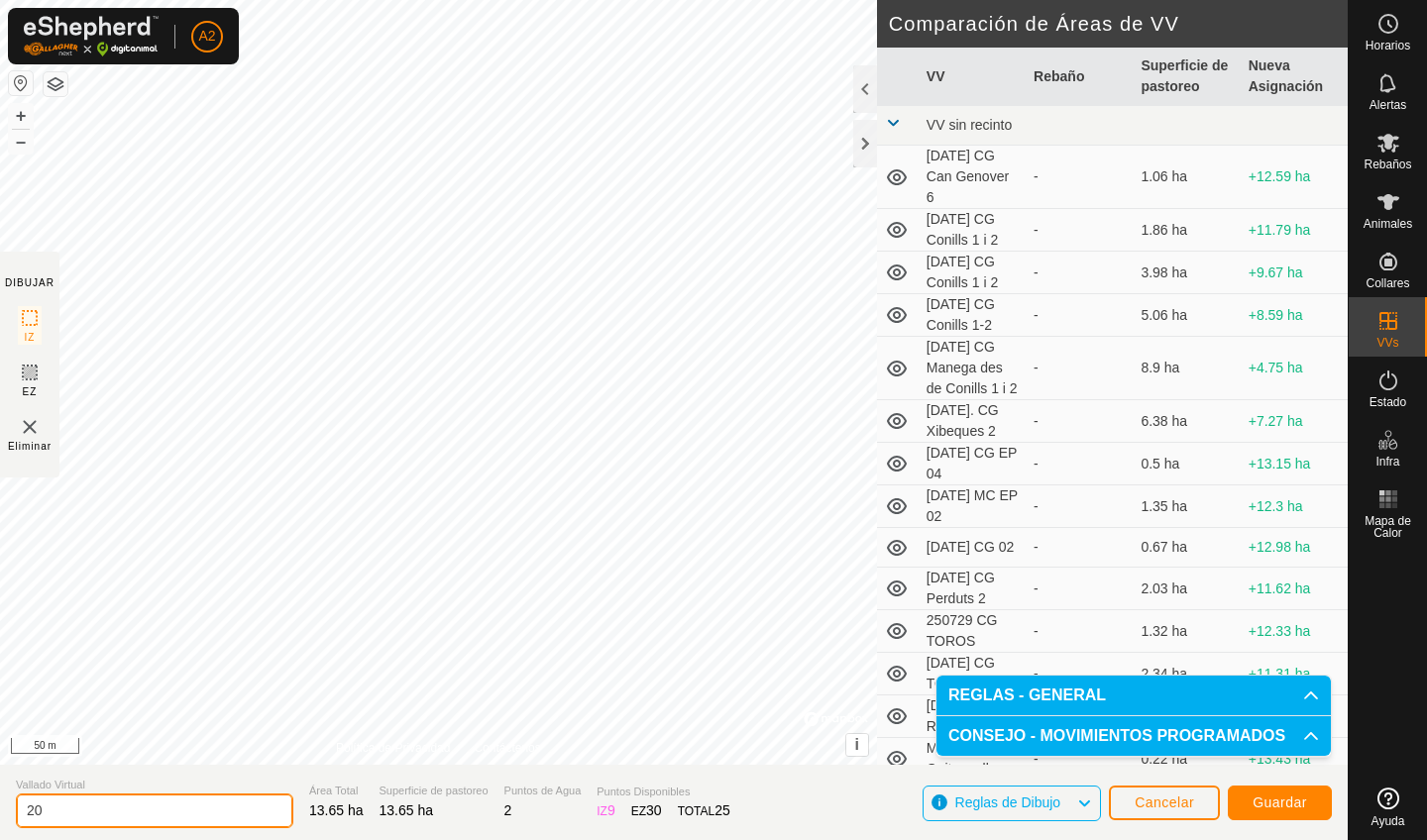 type on "2" 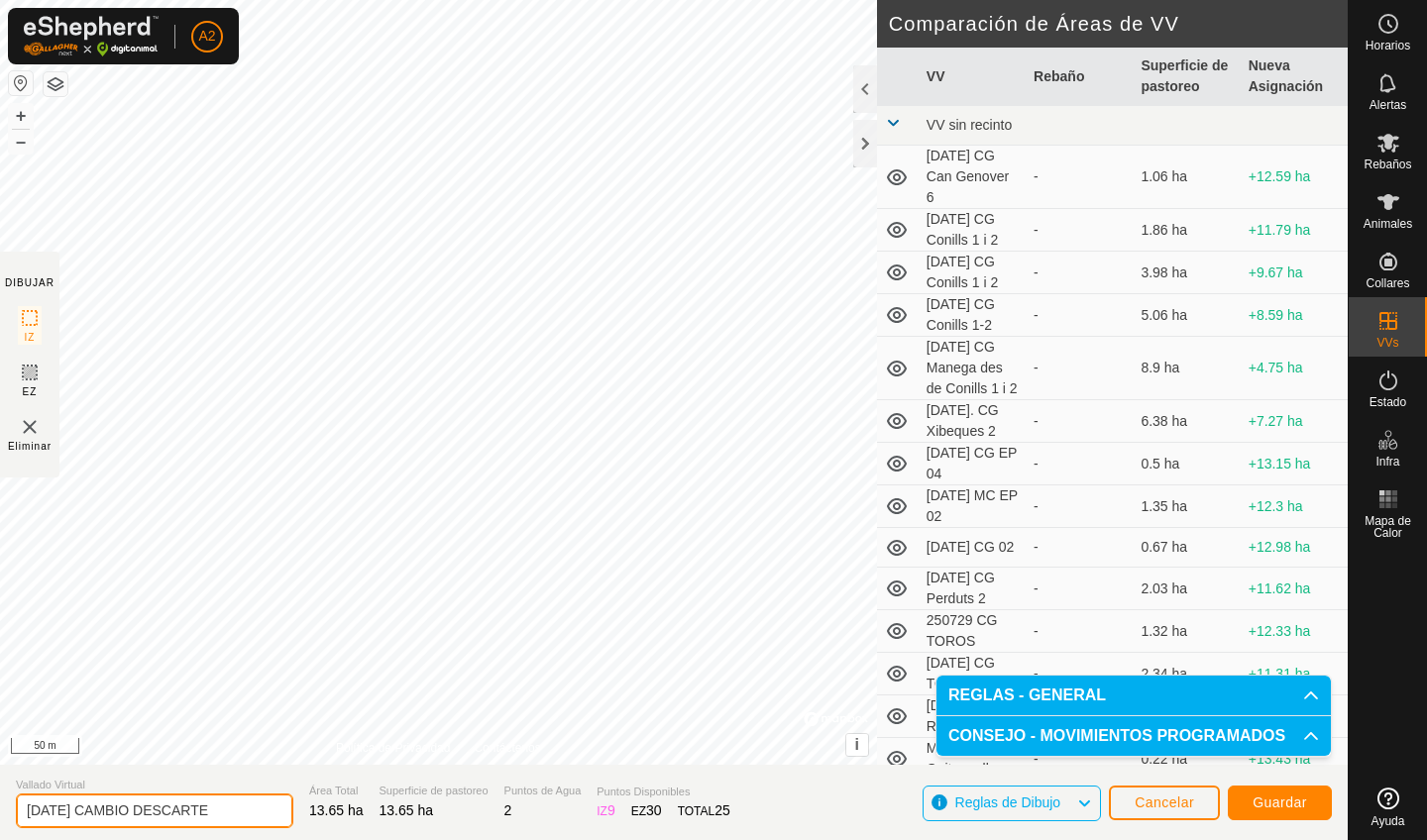 type on "[DATE] CAMBIO DESCARTE" 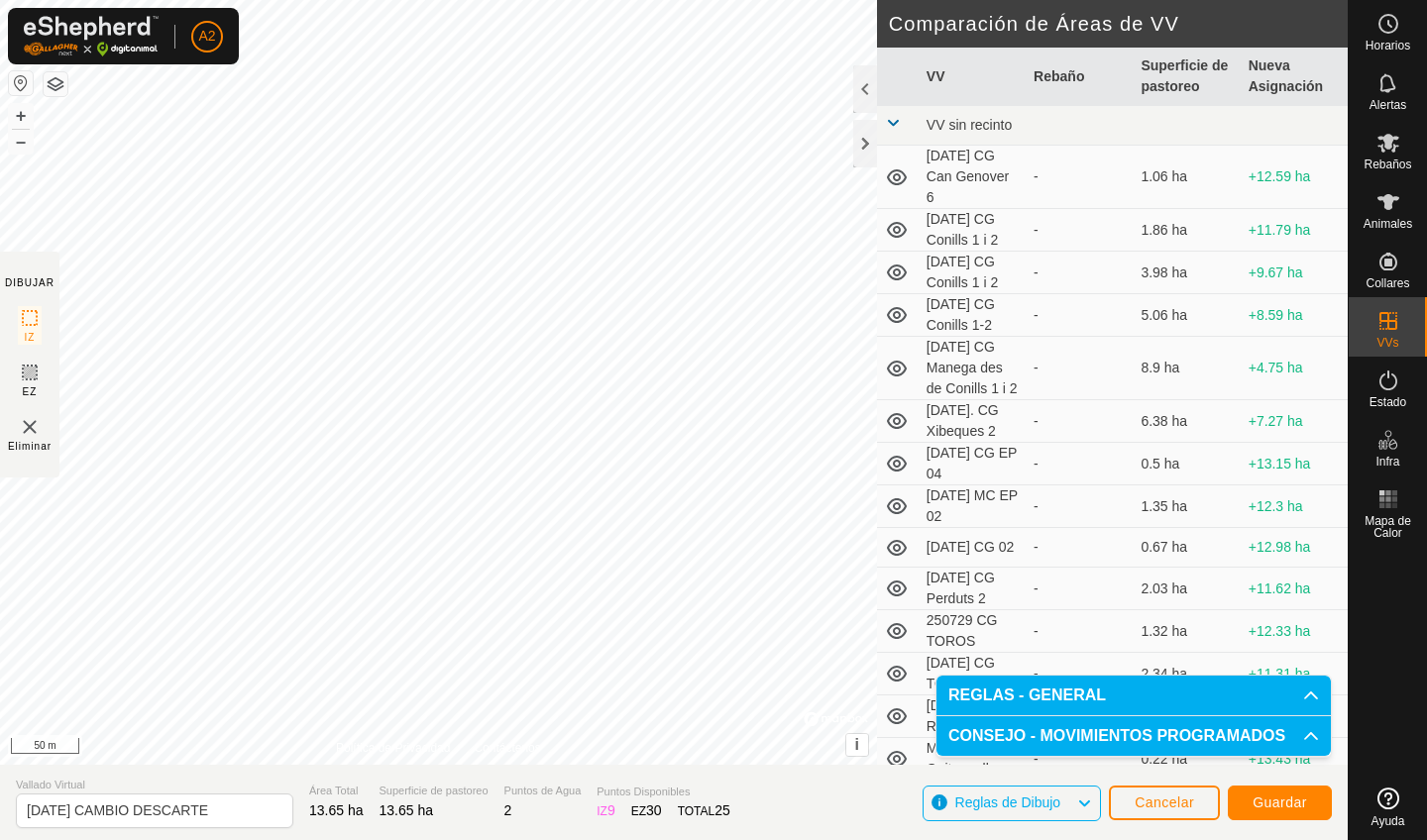 click on "Guardar" 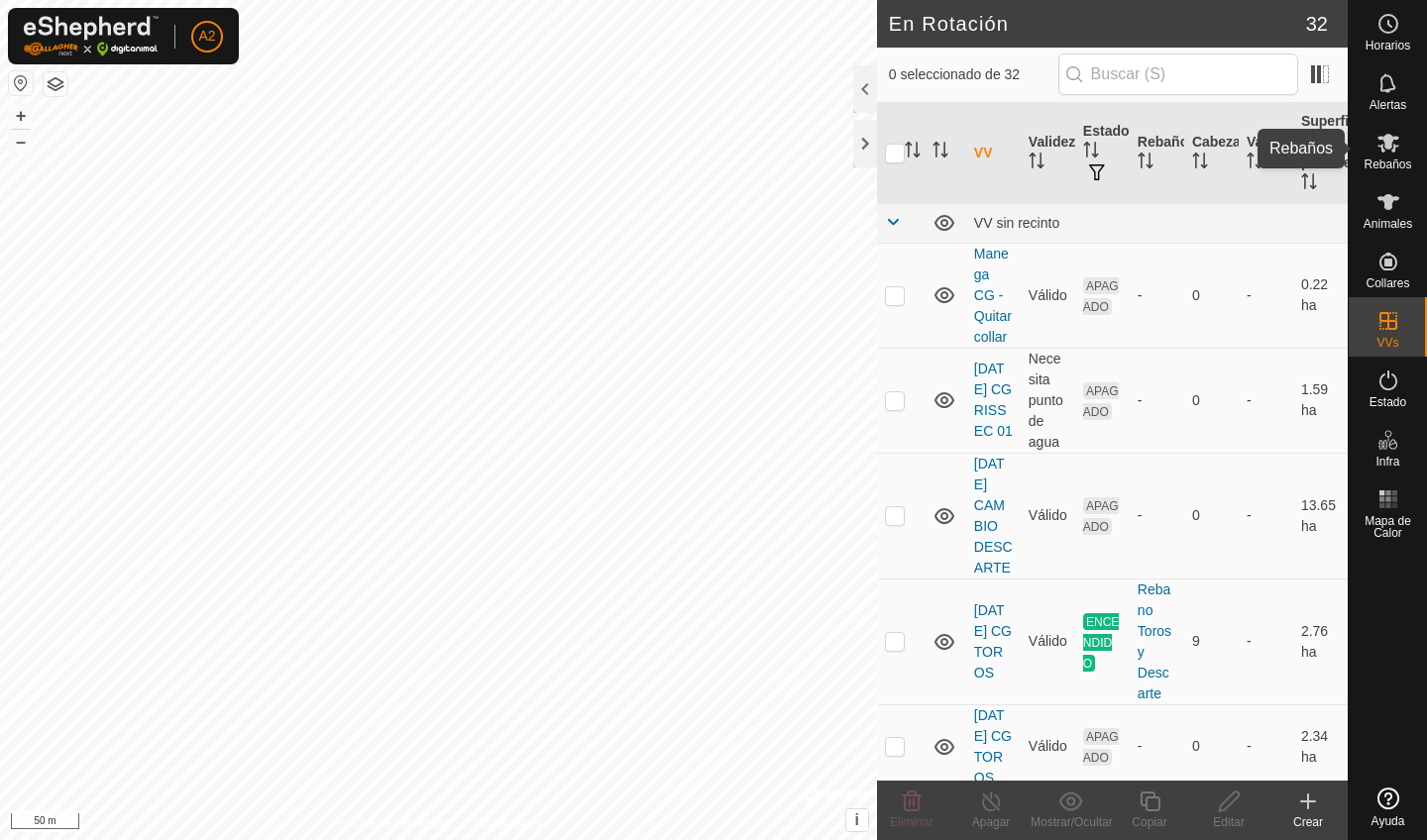 click 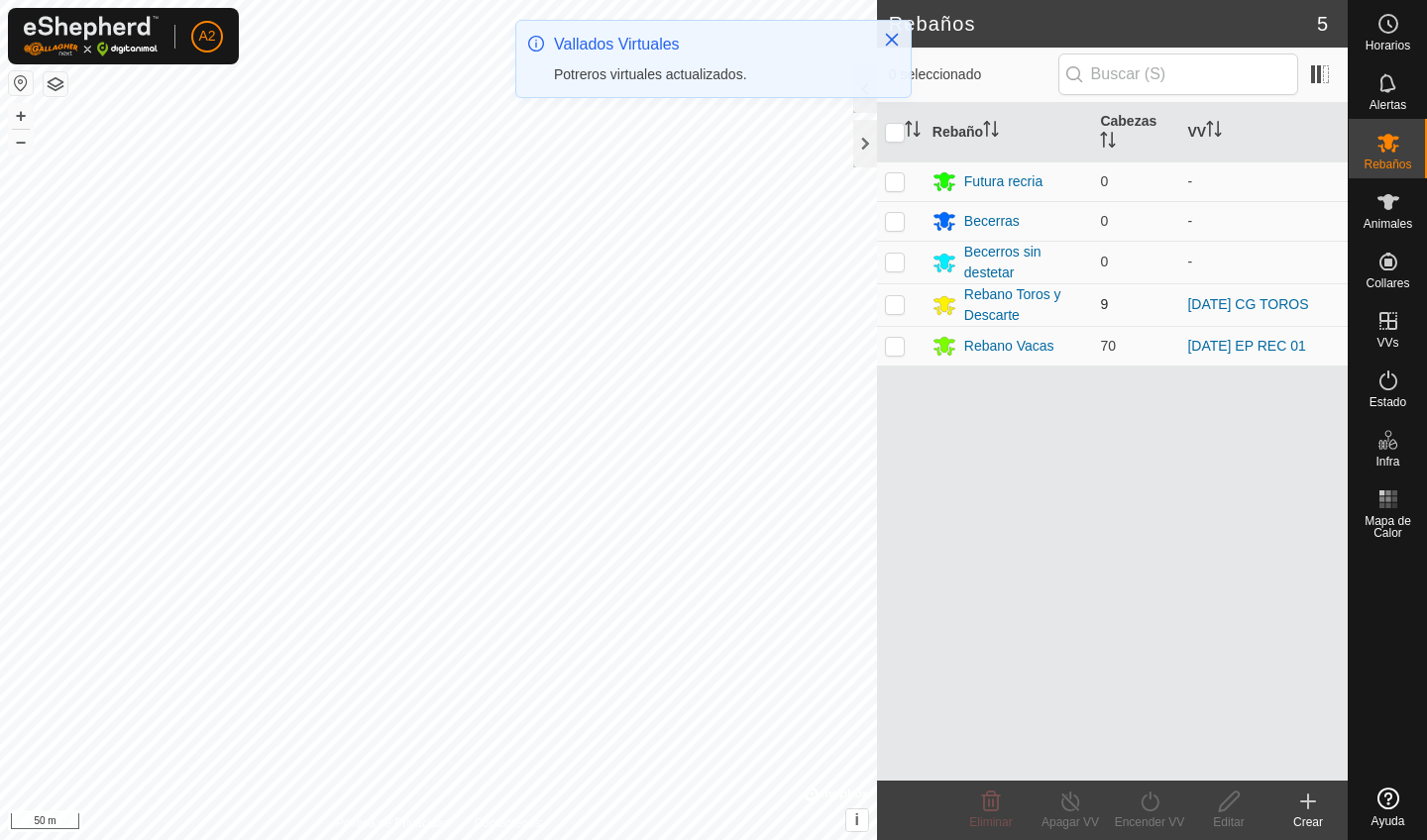 click at bounding box center (895, 304) 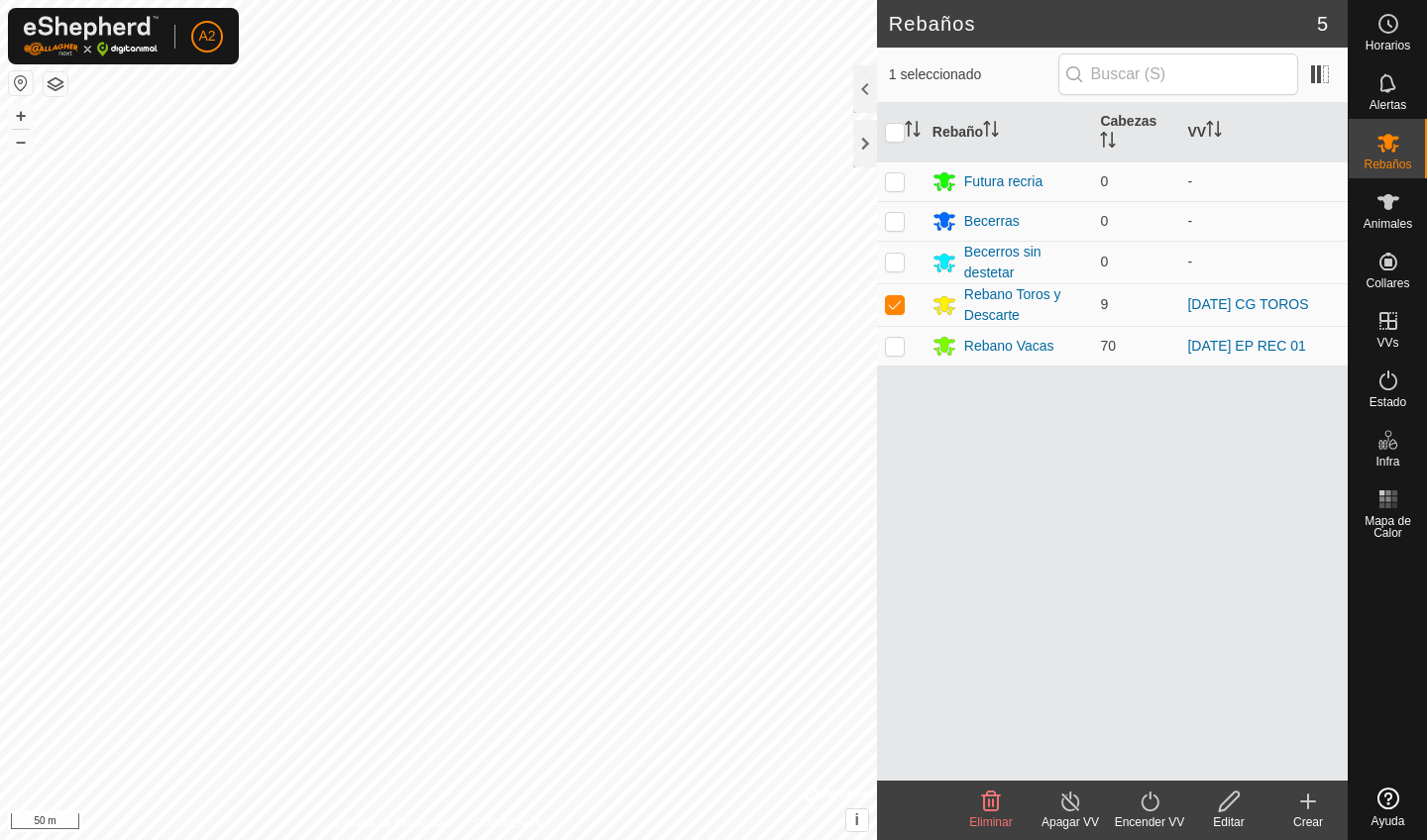 click 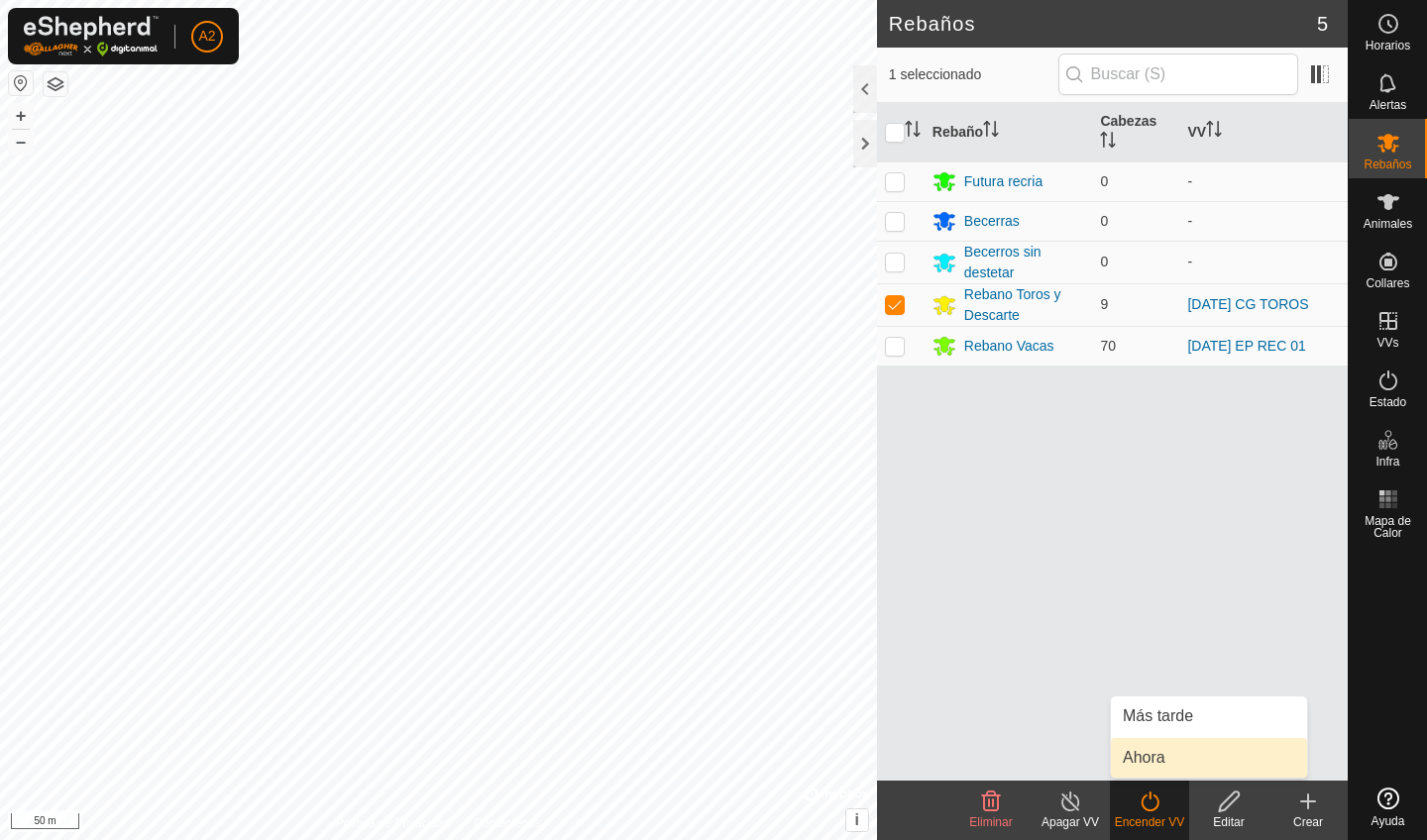 click on "Ahora" at bounding box center [1209, 758] 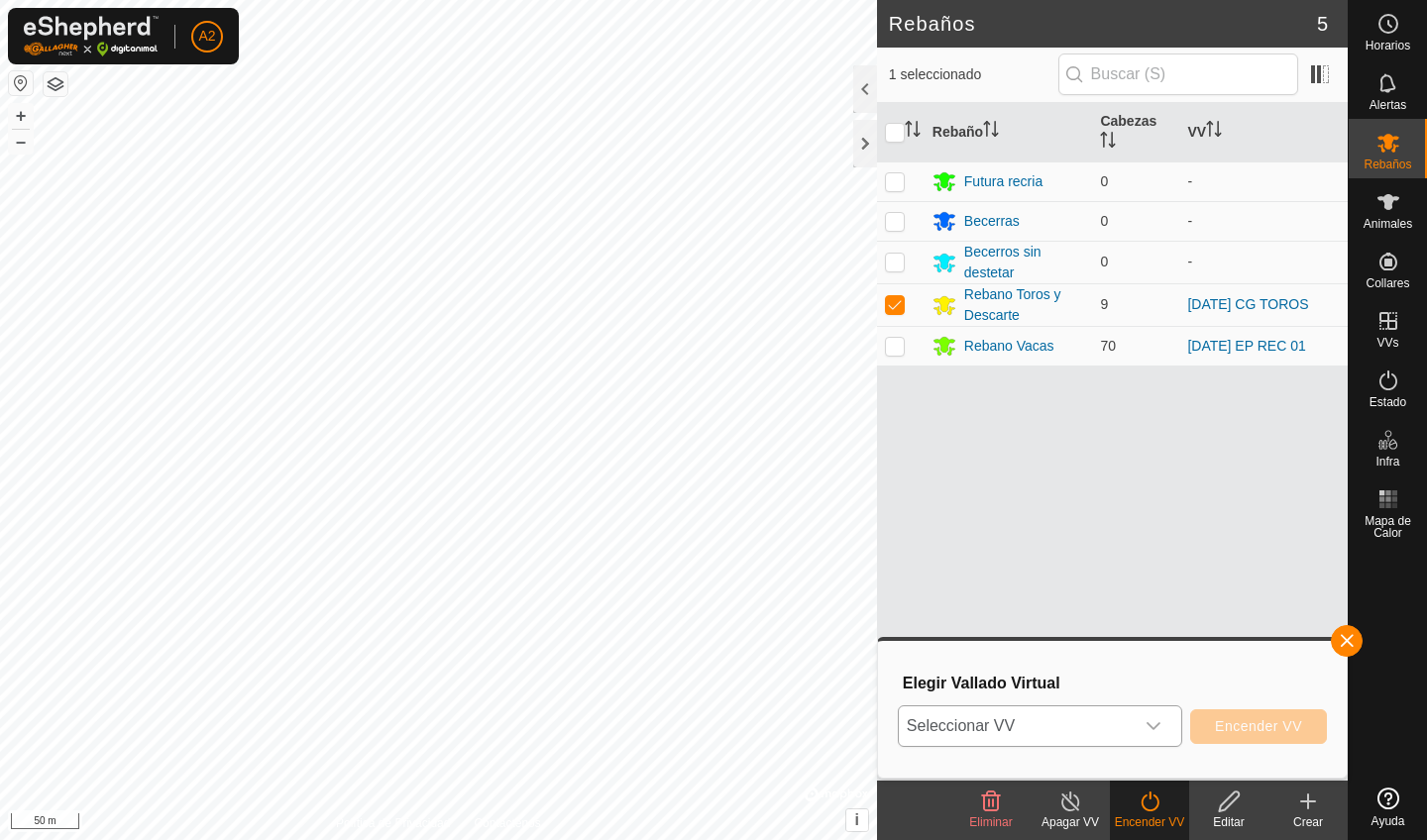 click at bounding box center [1153, 726] 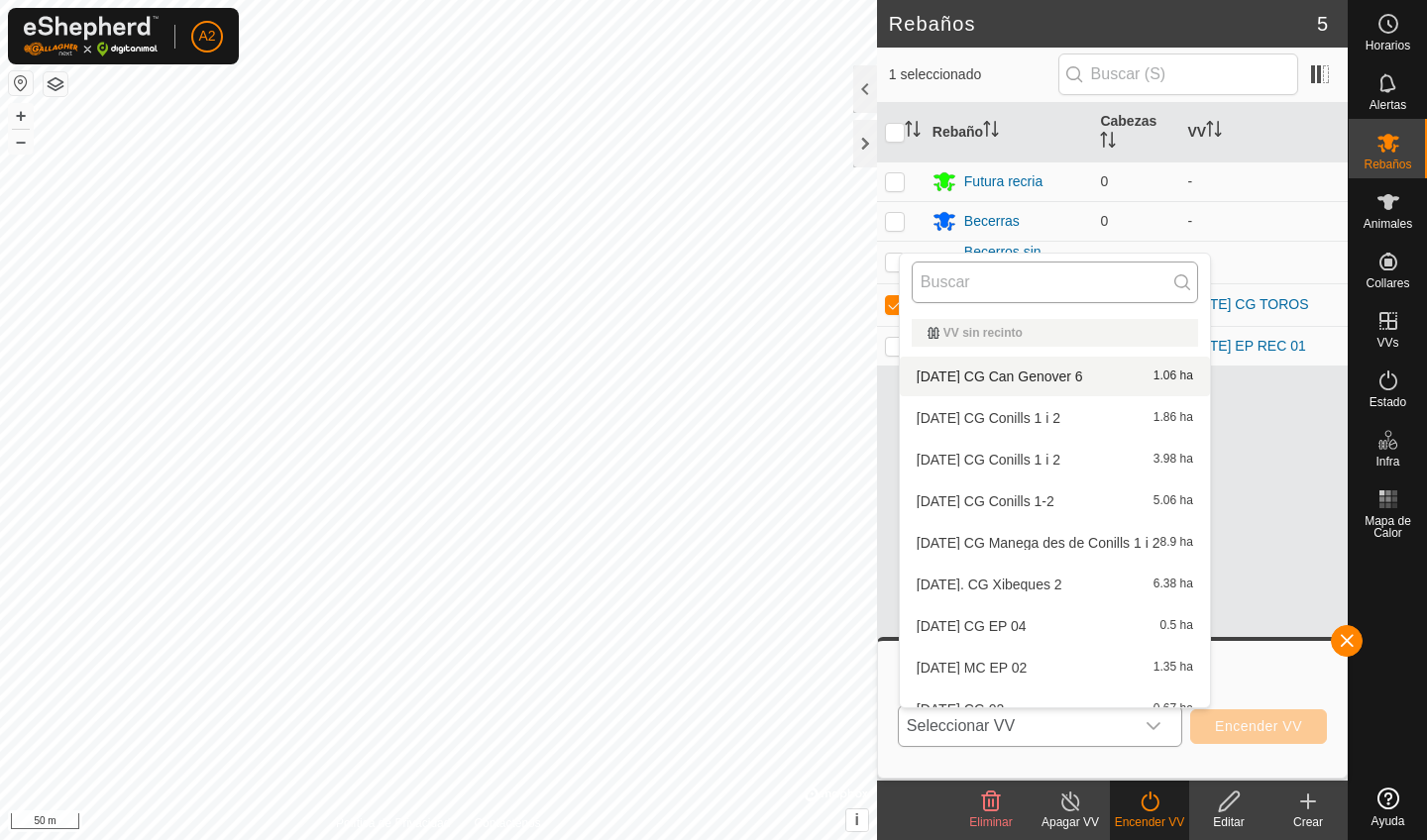 click at bounding box center [1054, 282] 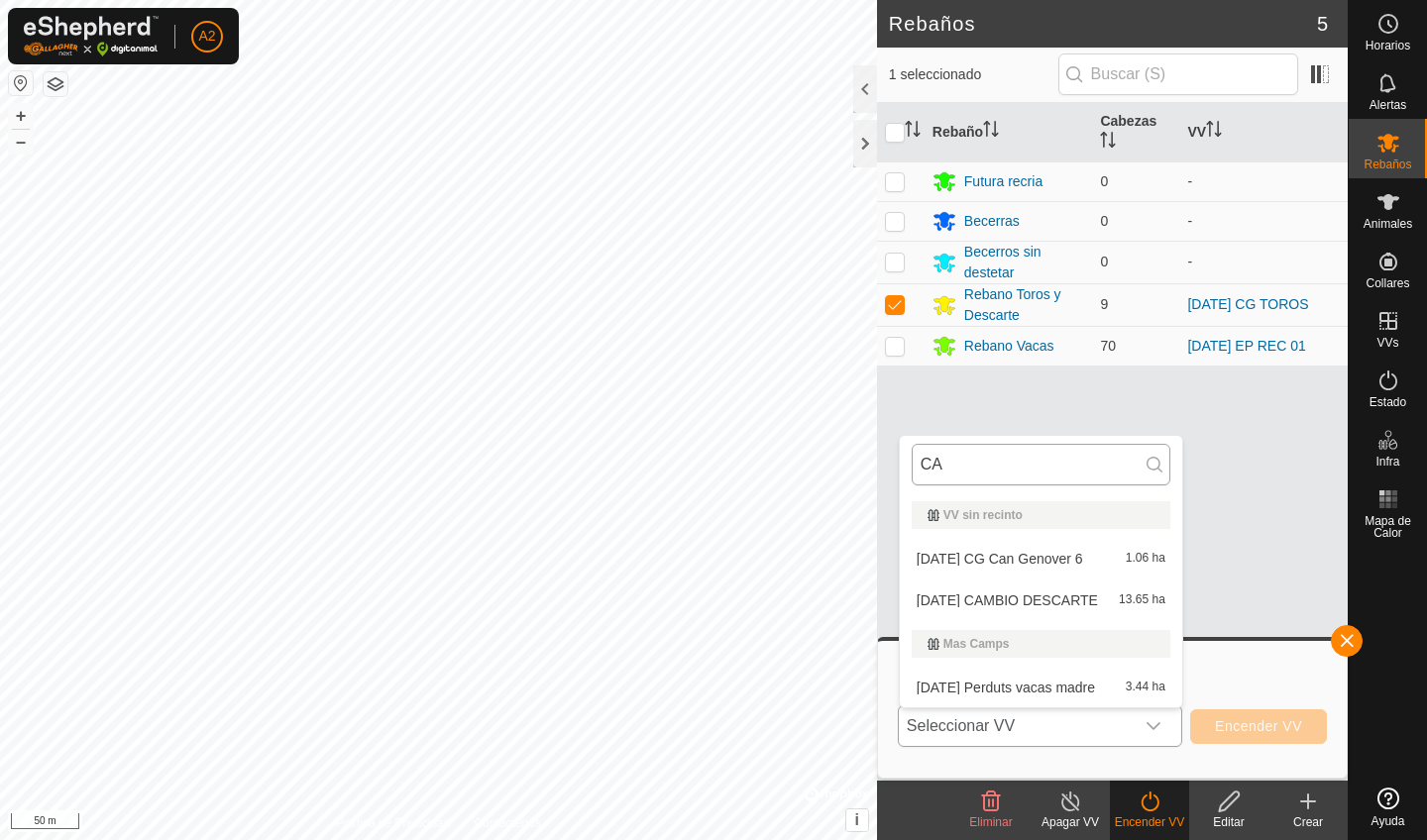 scroll, scrollTop: 0, scrollLeft: 0, axis: both 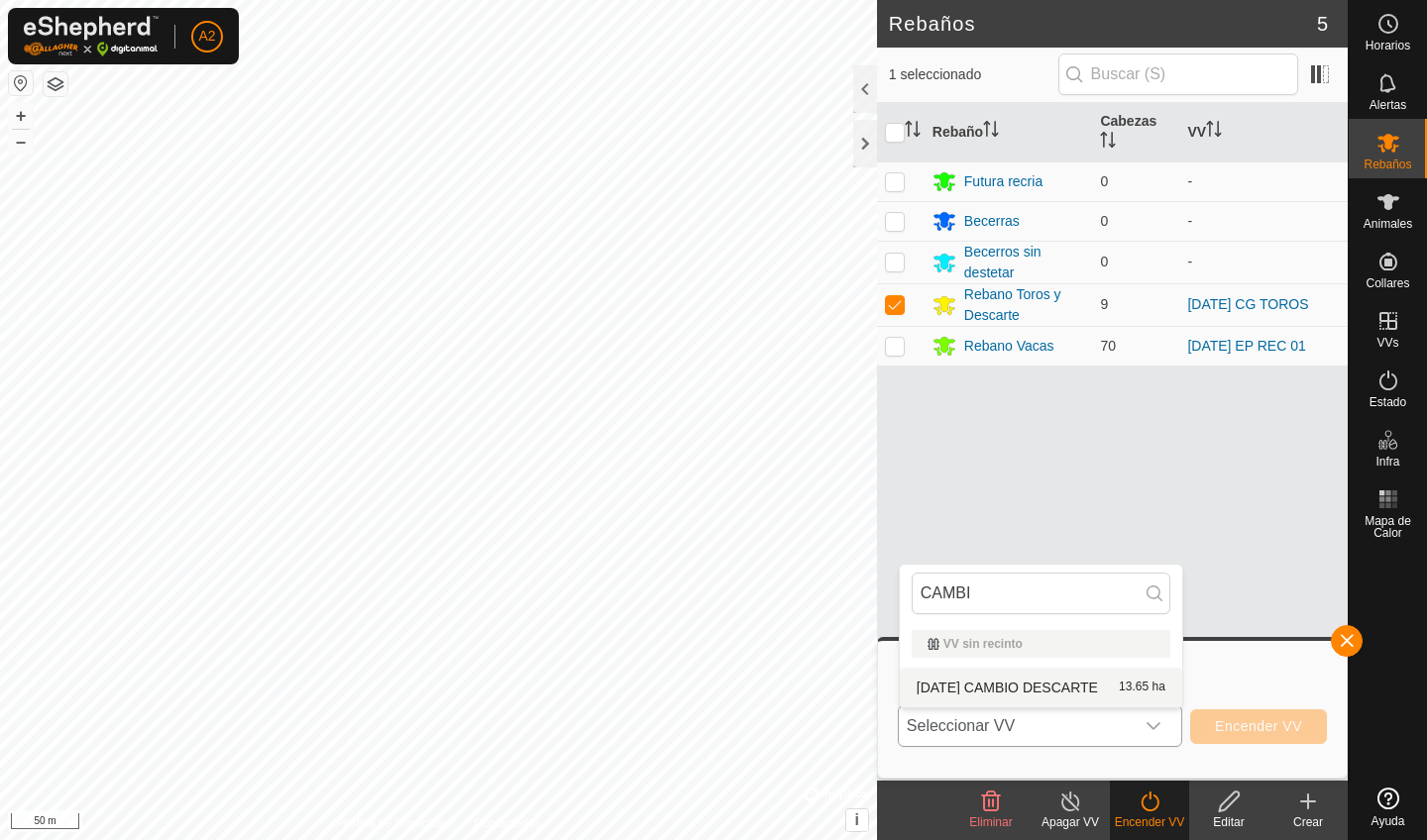type on "CAMBI" 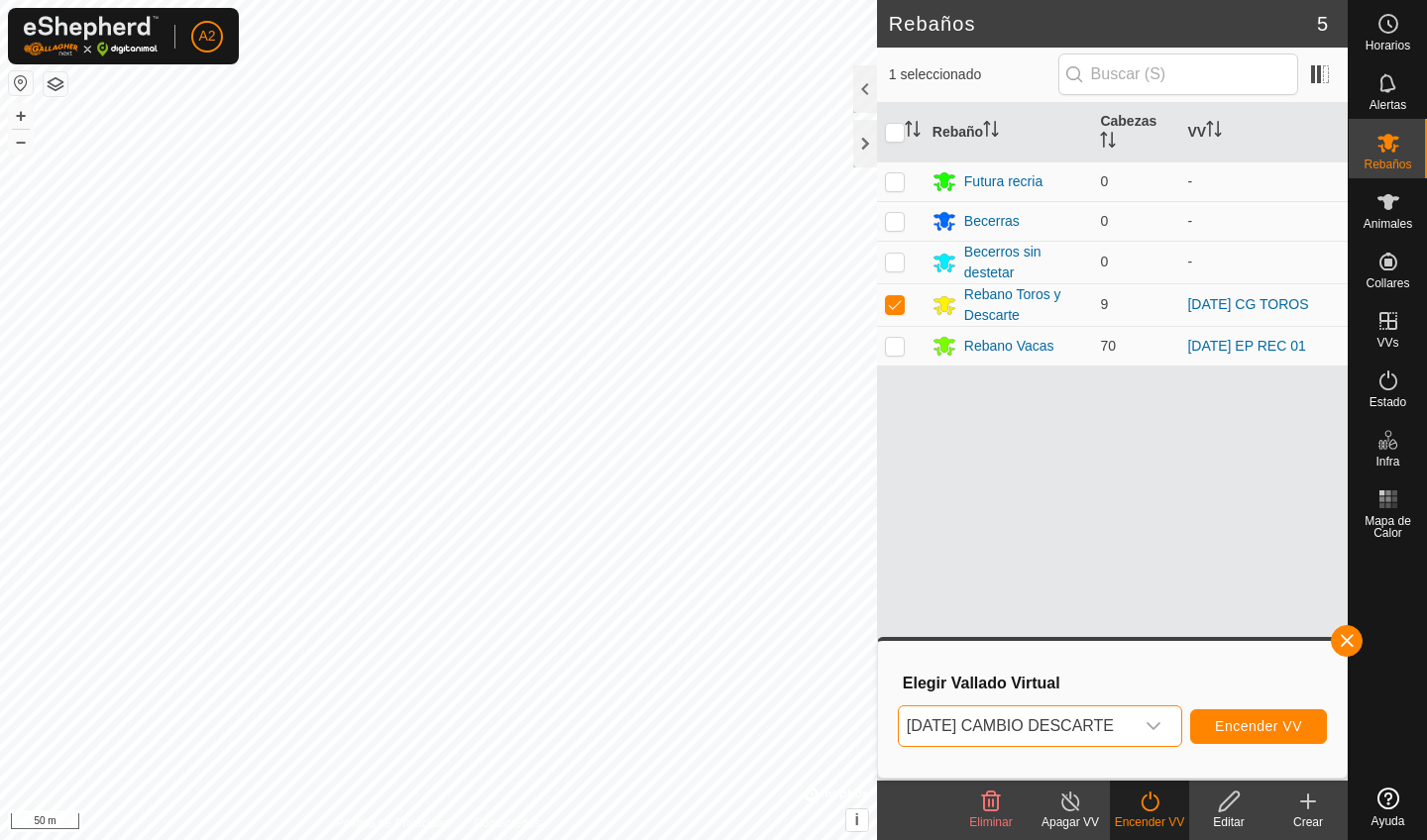 click on "Encender VV" at bounding box center (1259, 726) 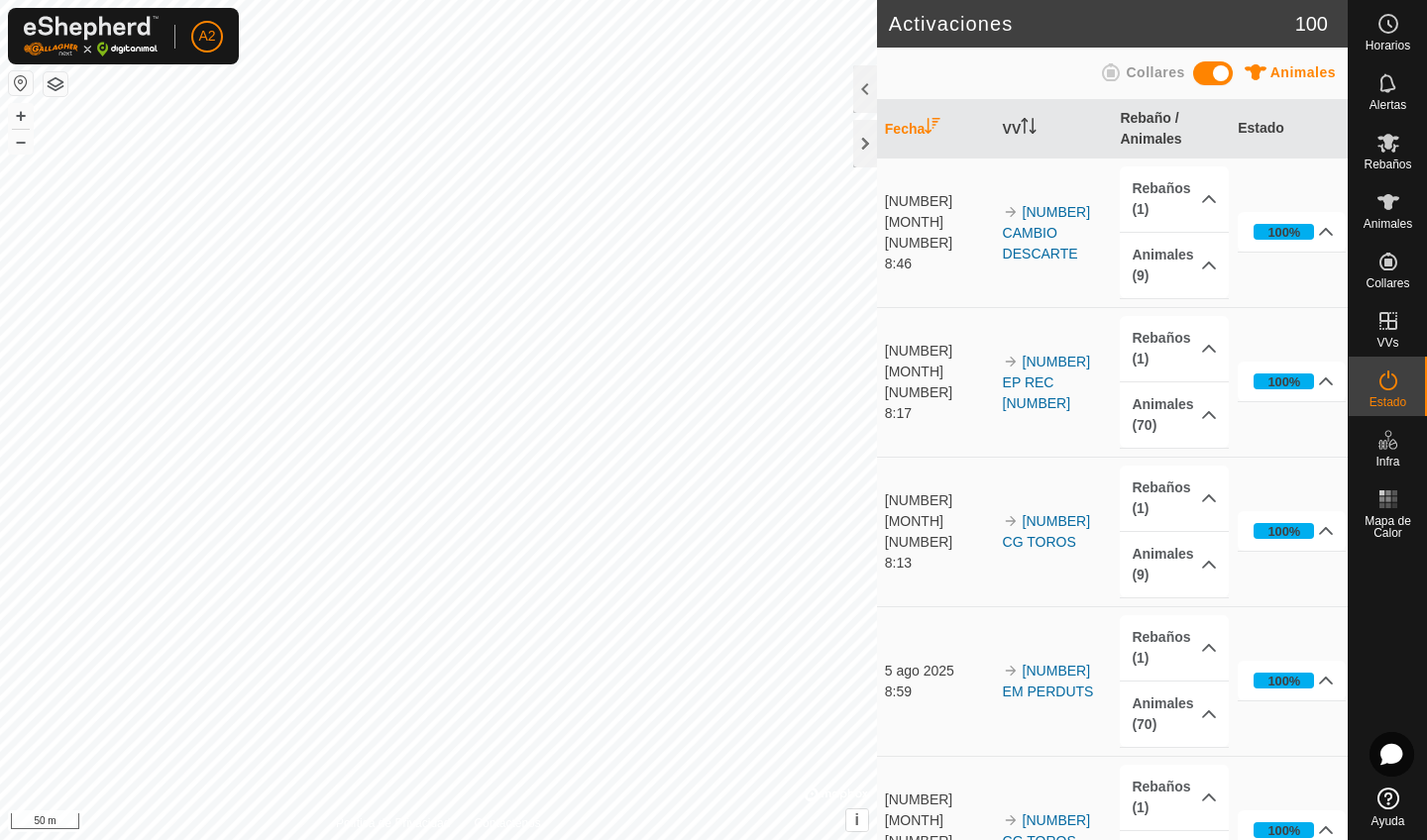 scroll, scrollTop: 0, scrollLeft: 0, axis: both 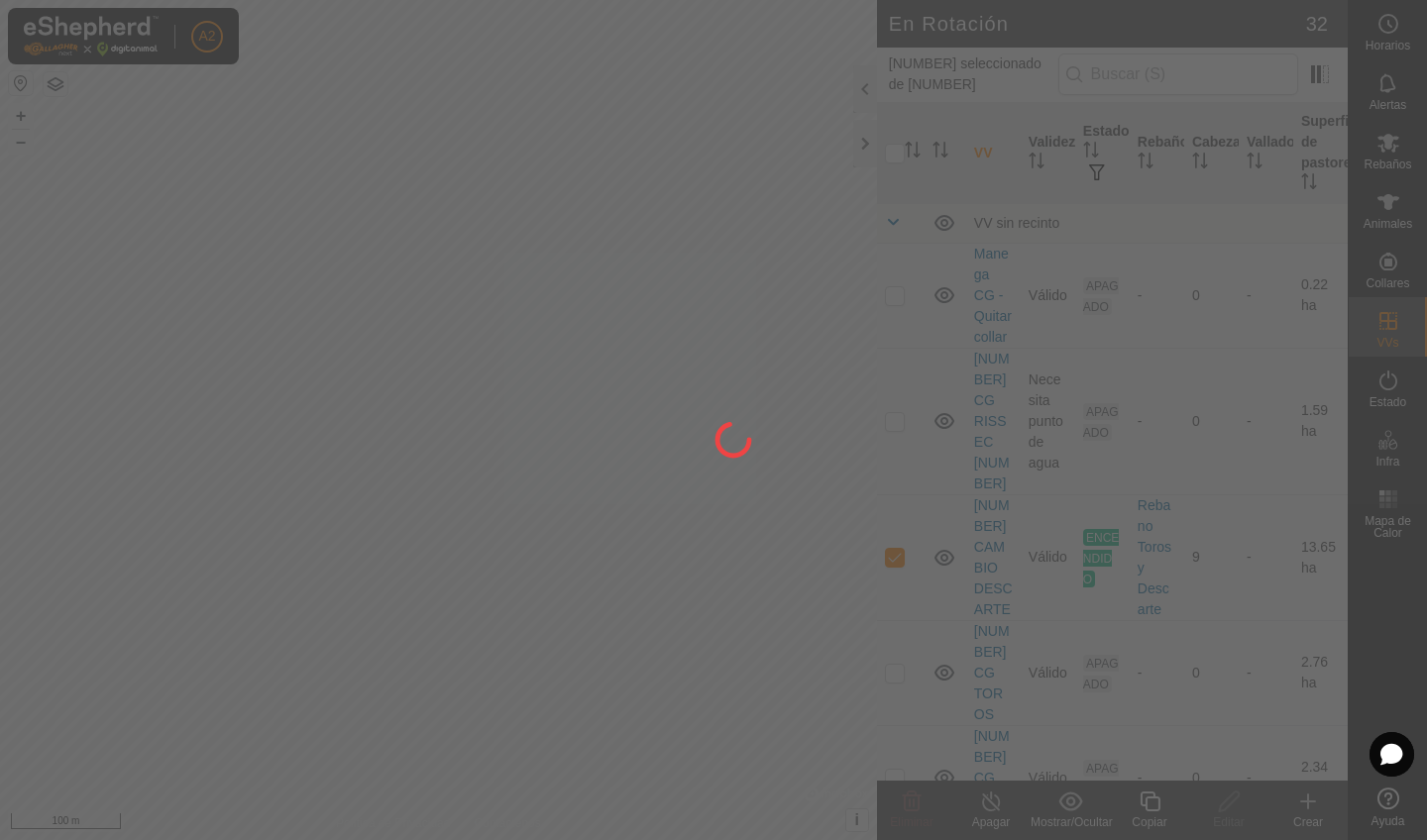 click 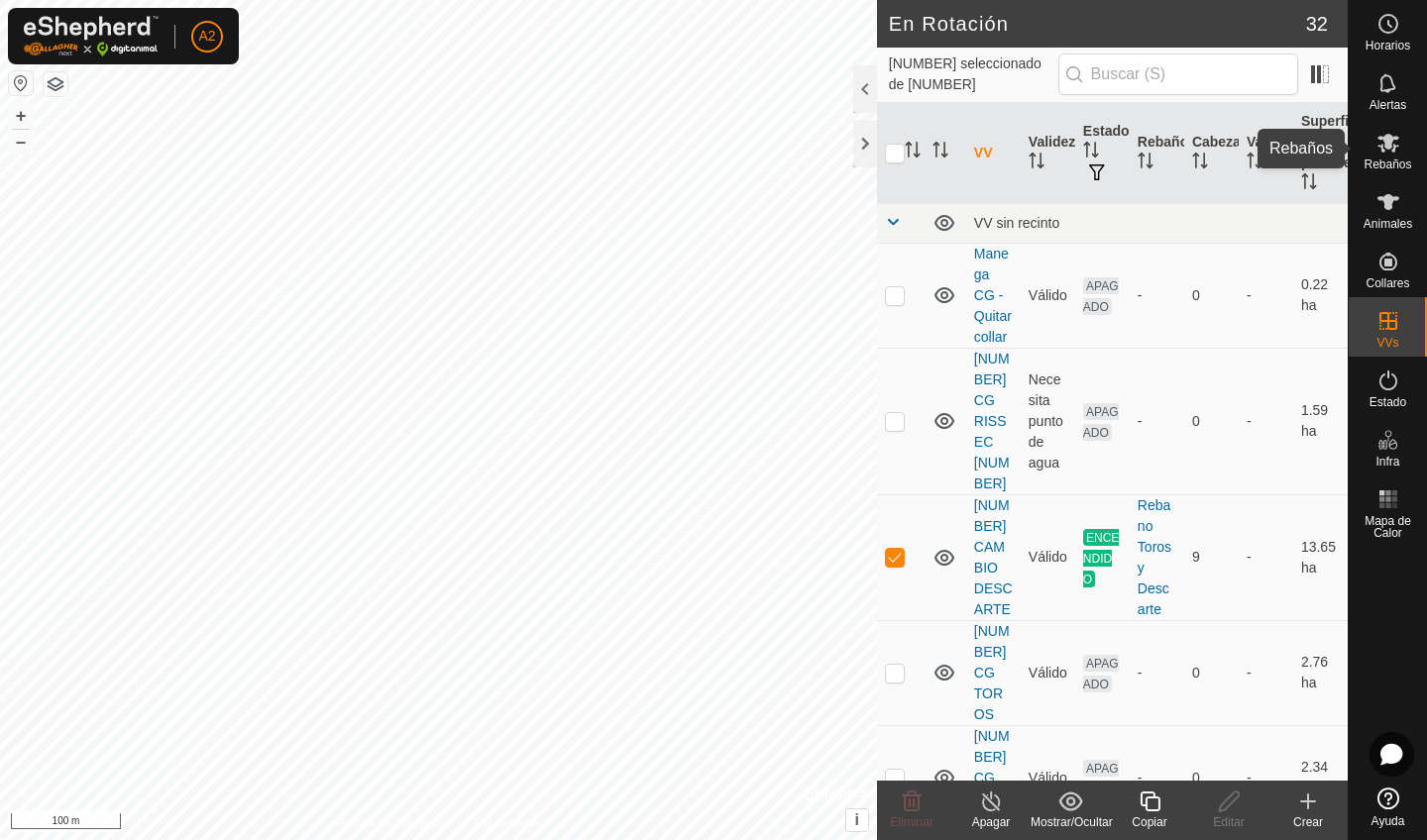 click on "Rebaños" at bounding box center [1387, 164] 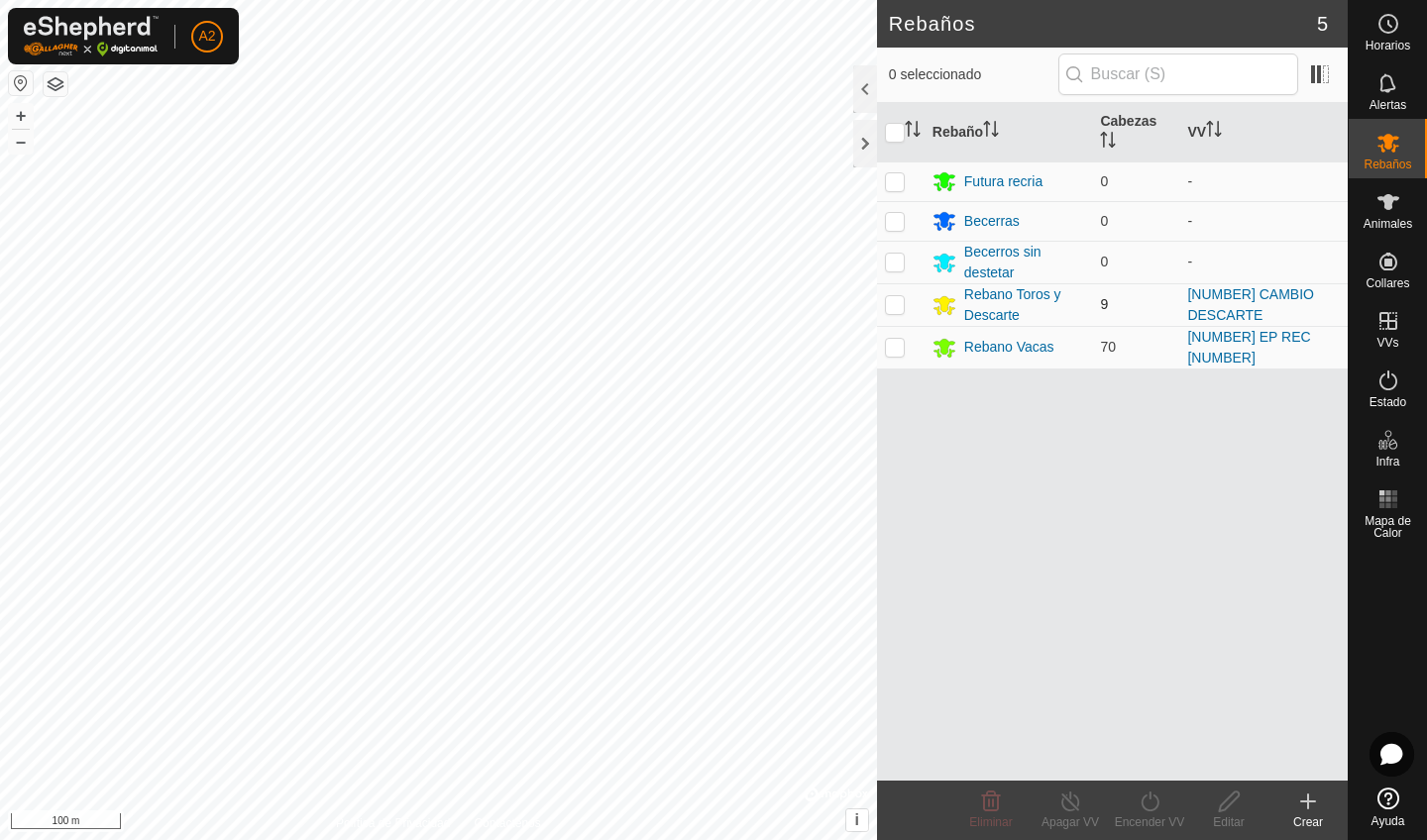 click at bounding box center [895, 304] 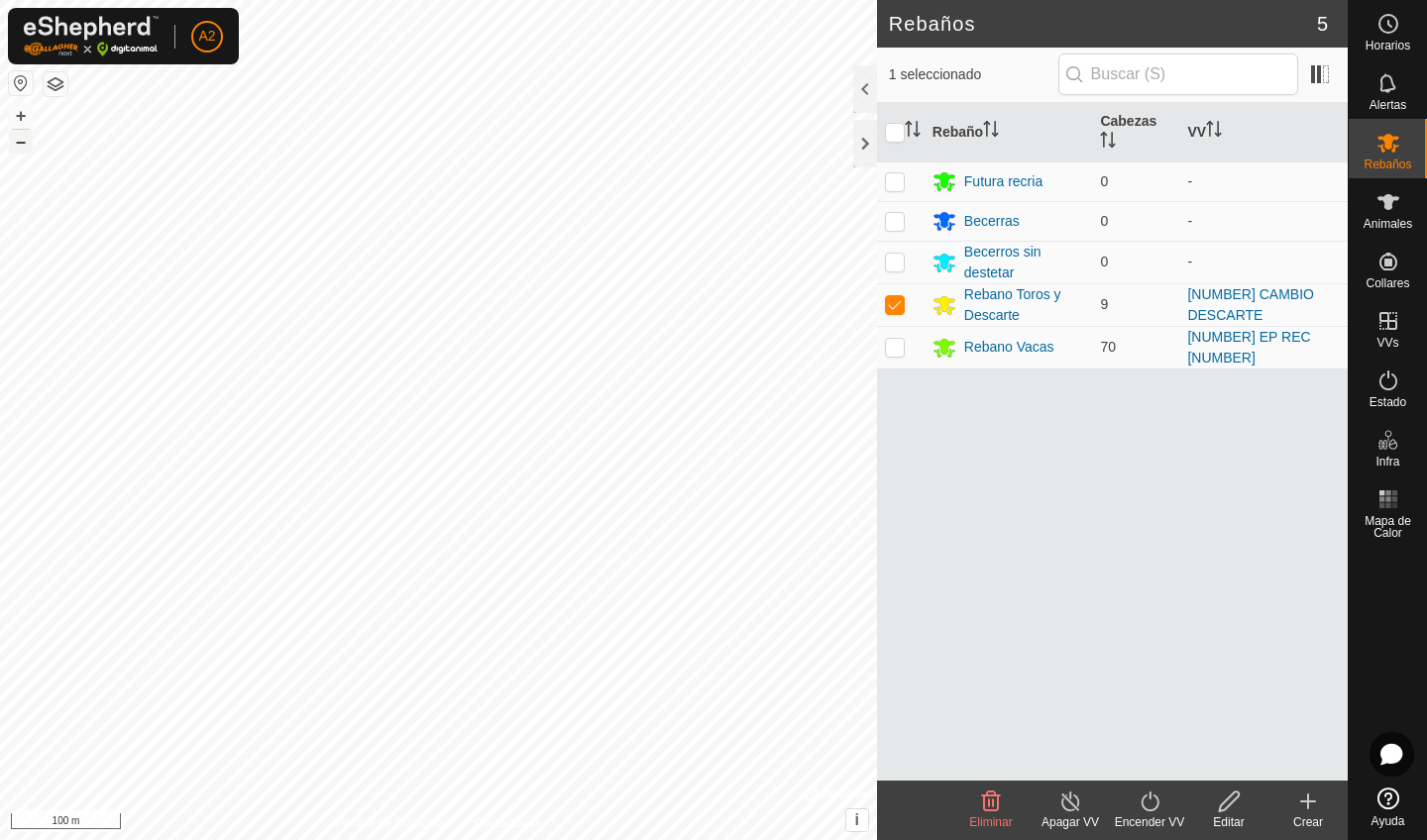 click on "–" at bounding box center (21, 142) 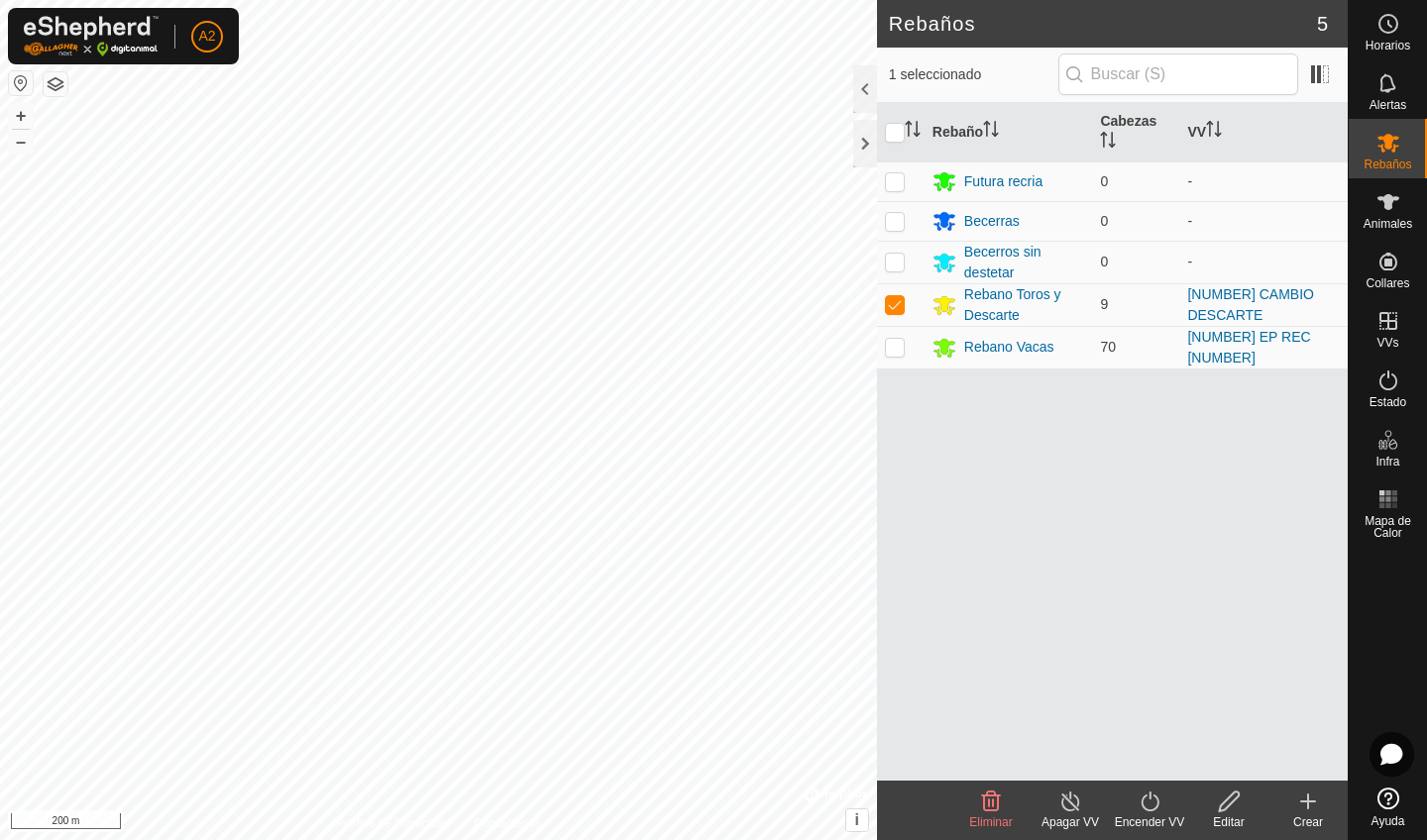 click 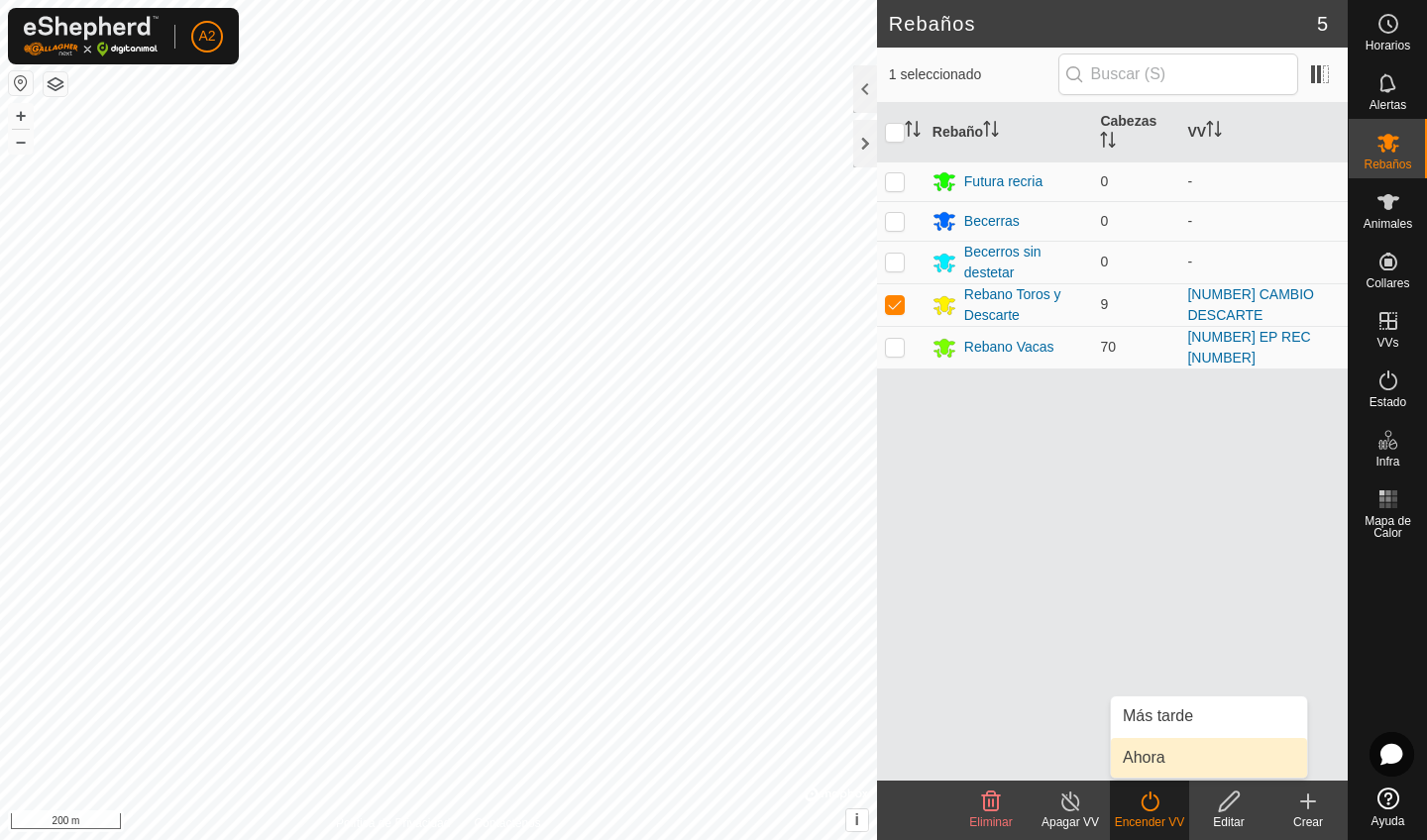 click on "Ahora" at bounding box center [1209, 758] 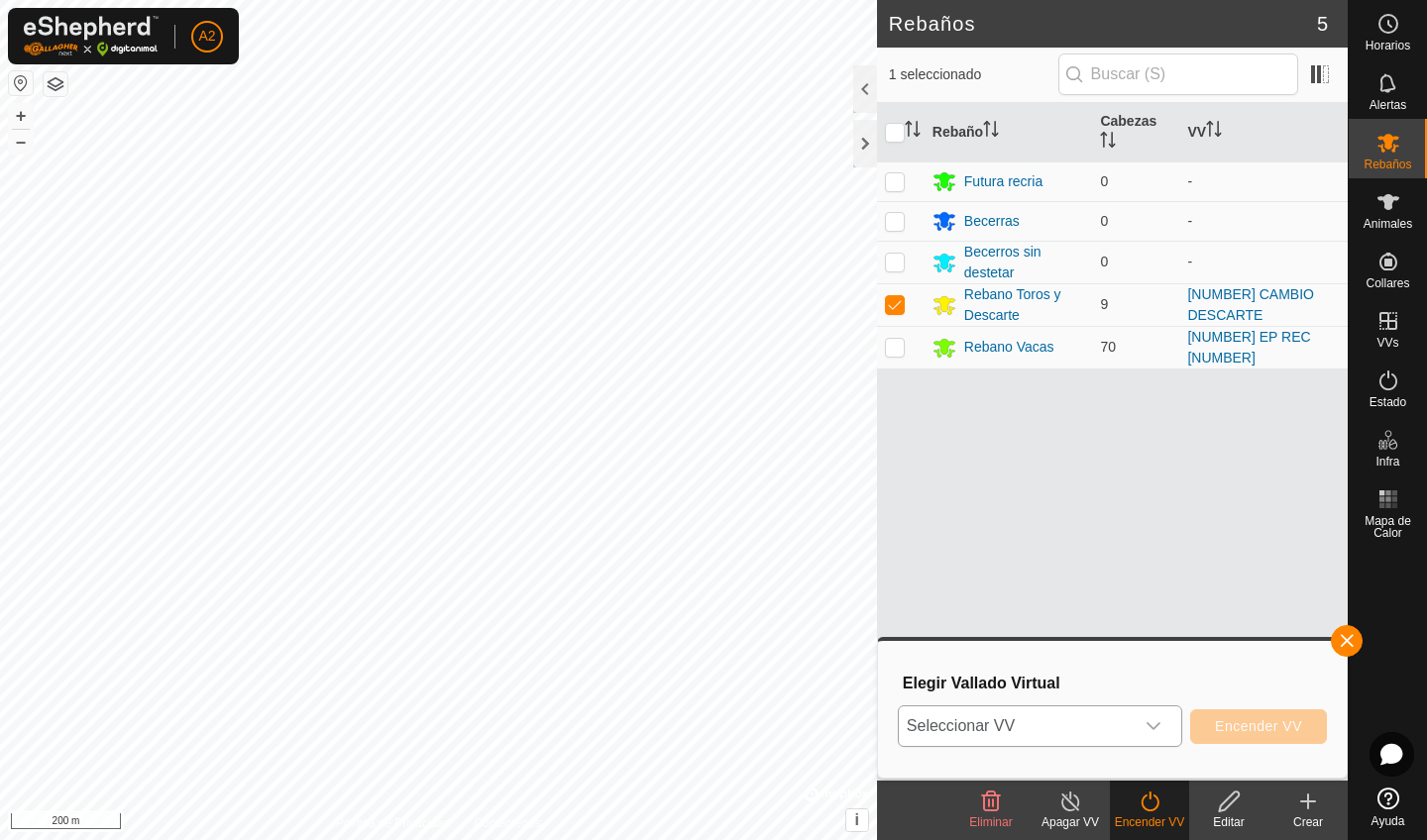click on "Seleccionar VV" at bounding box center [1016, 726] 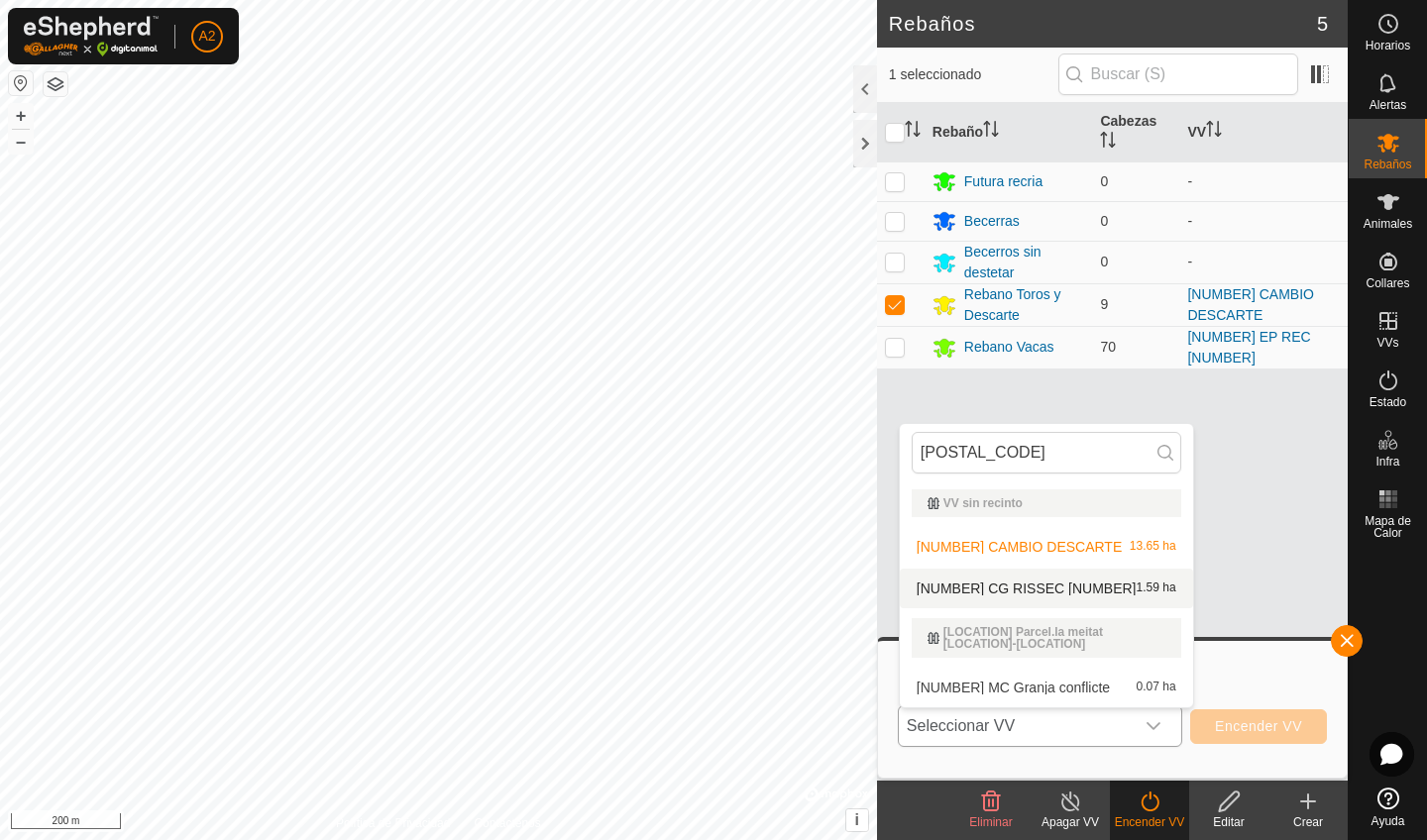 type on "[DATE]" 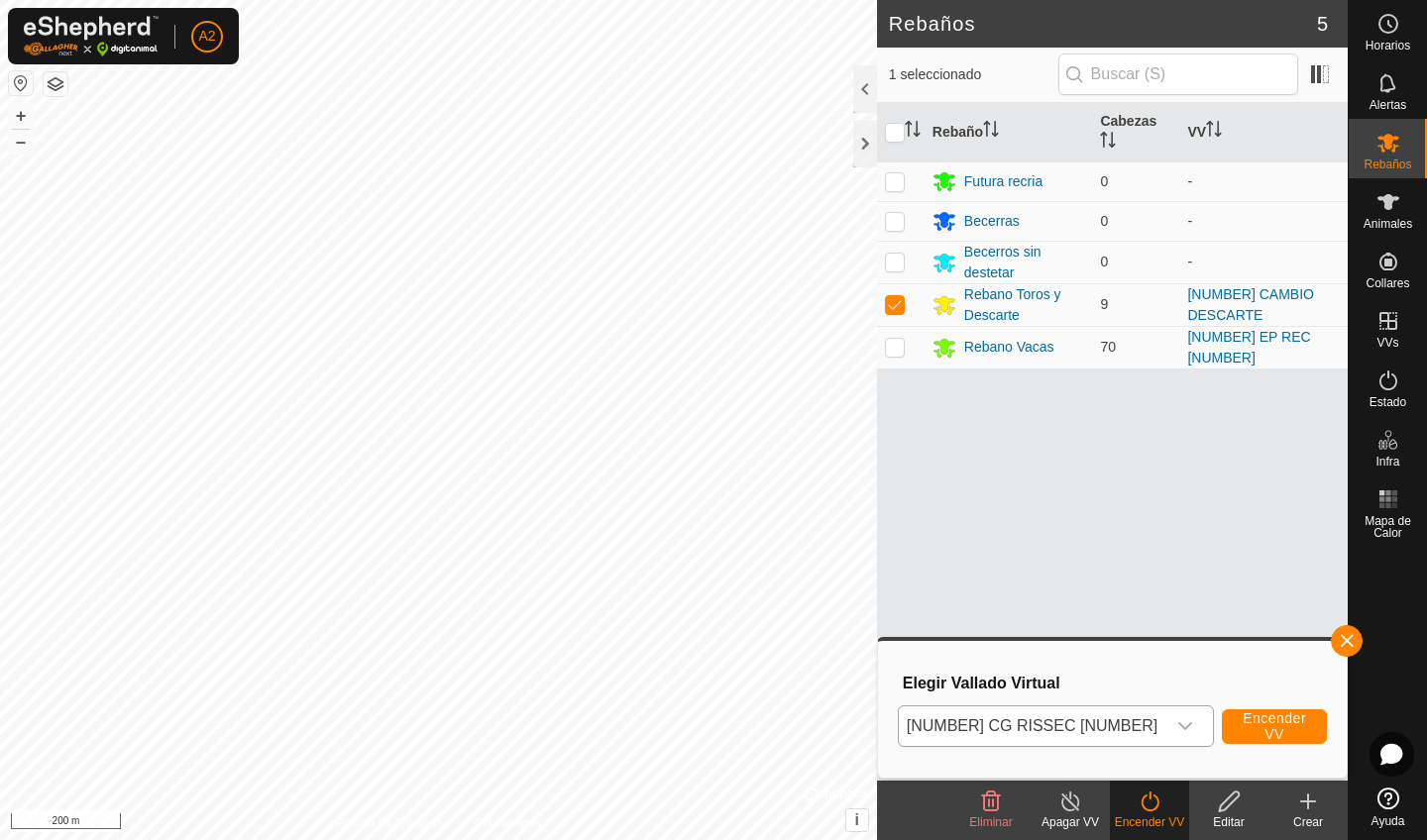 click on "Encender VV" at bounding box center (1274, 726) 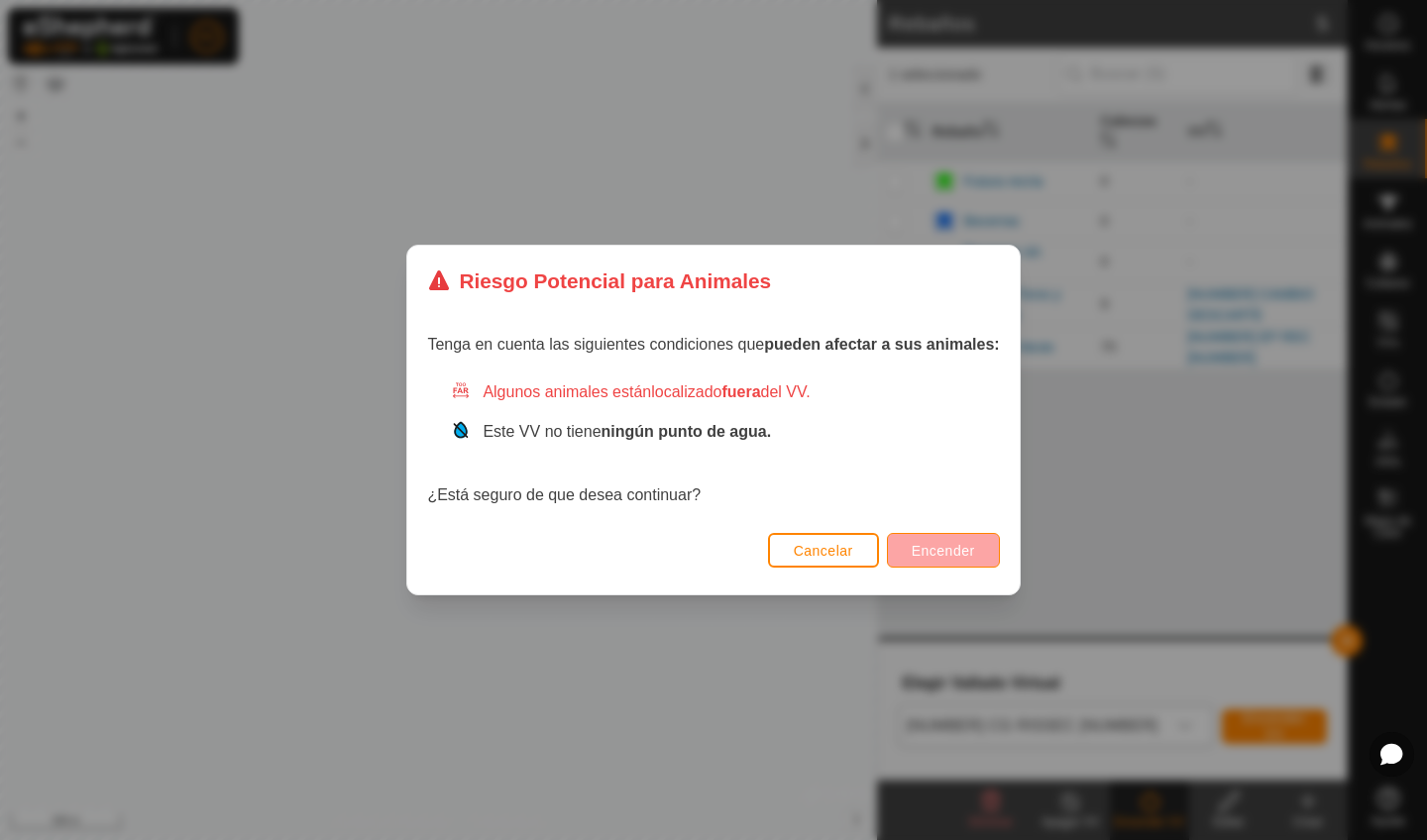 click on "Encender" at bounding box center (943, 551) 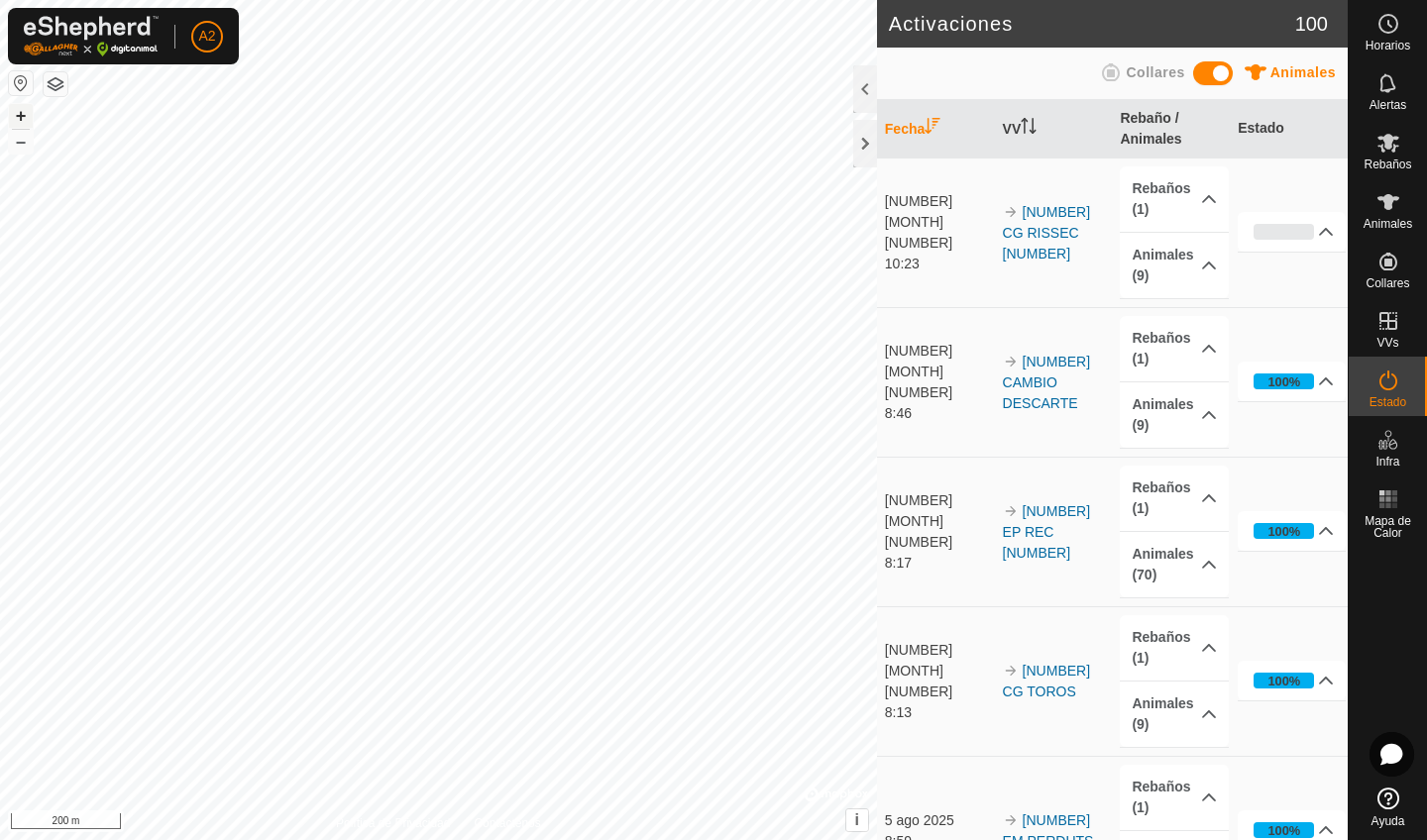 click on "+" at bounding box center [21, 116] 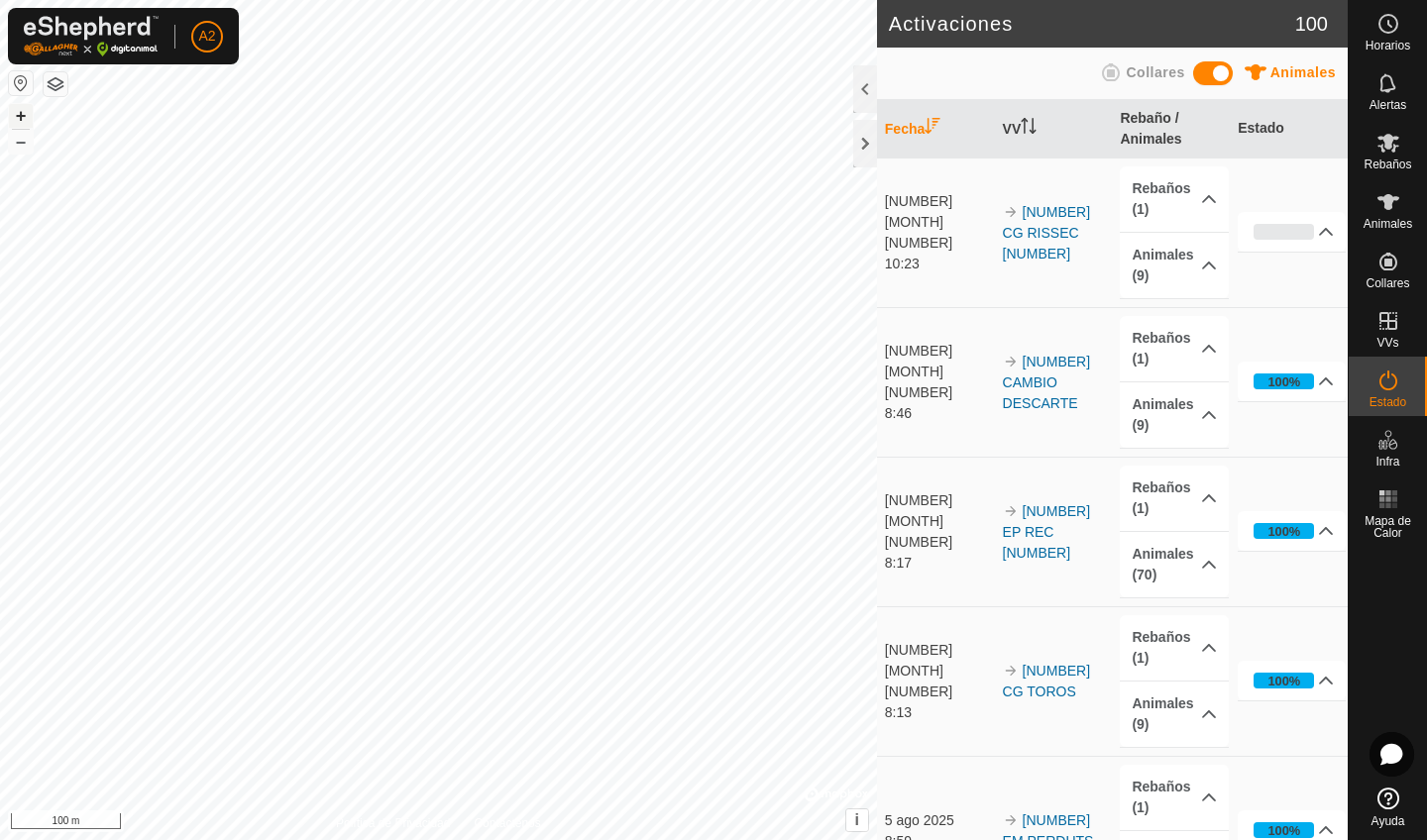 click on "+" at bounding box center (21, 116) 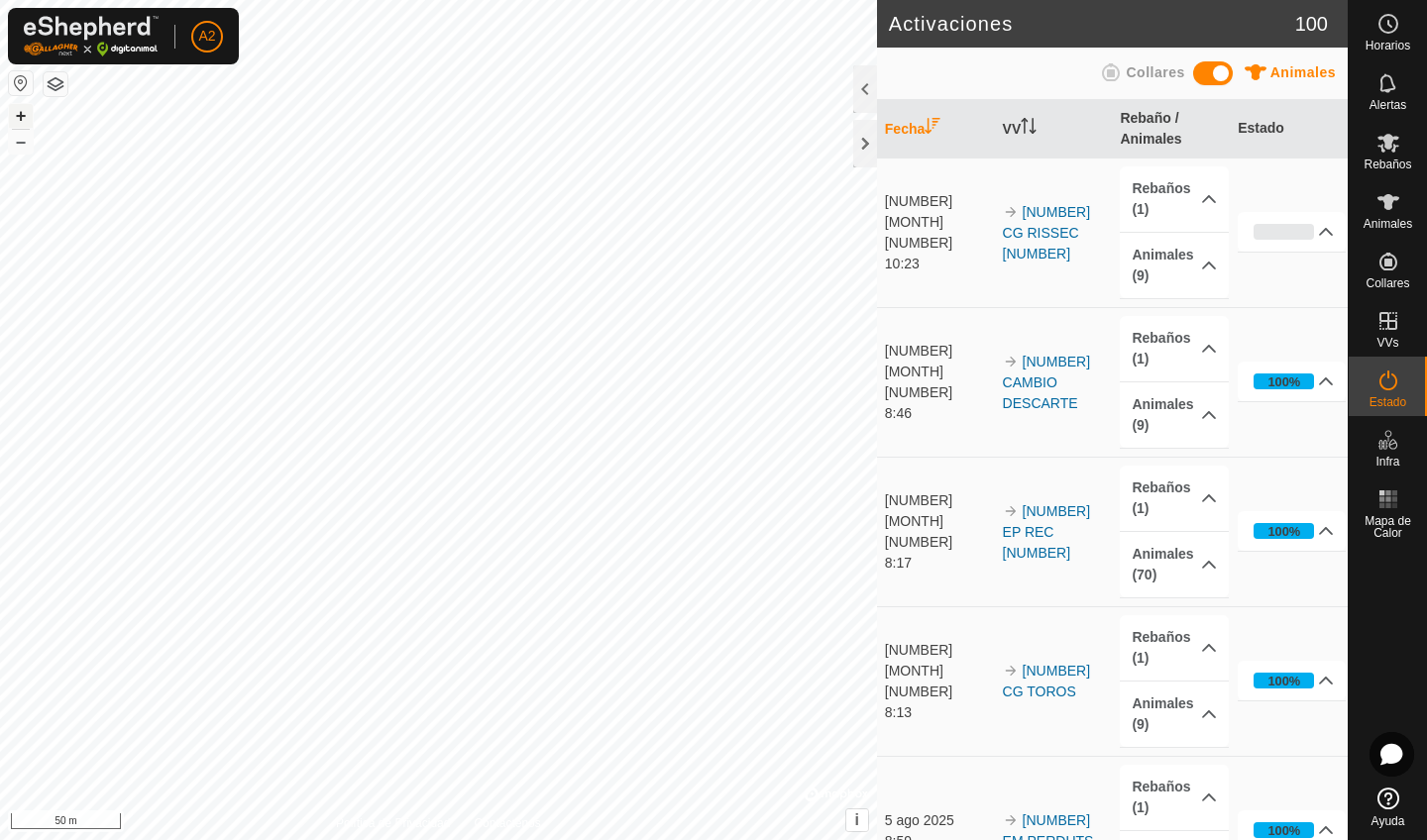 click on "+" at bounding box center (21, 116) 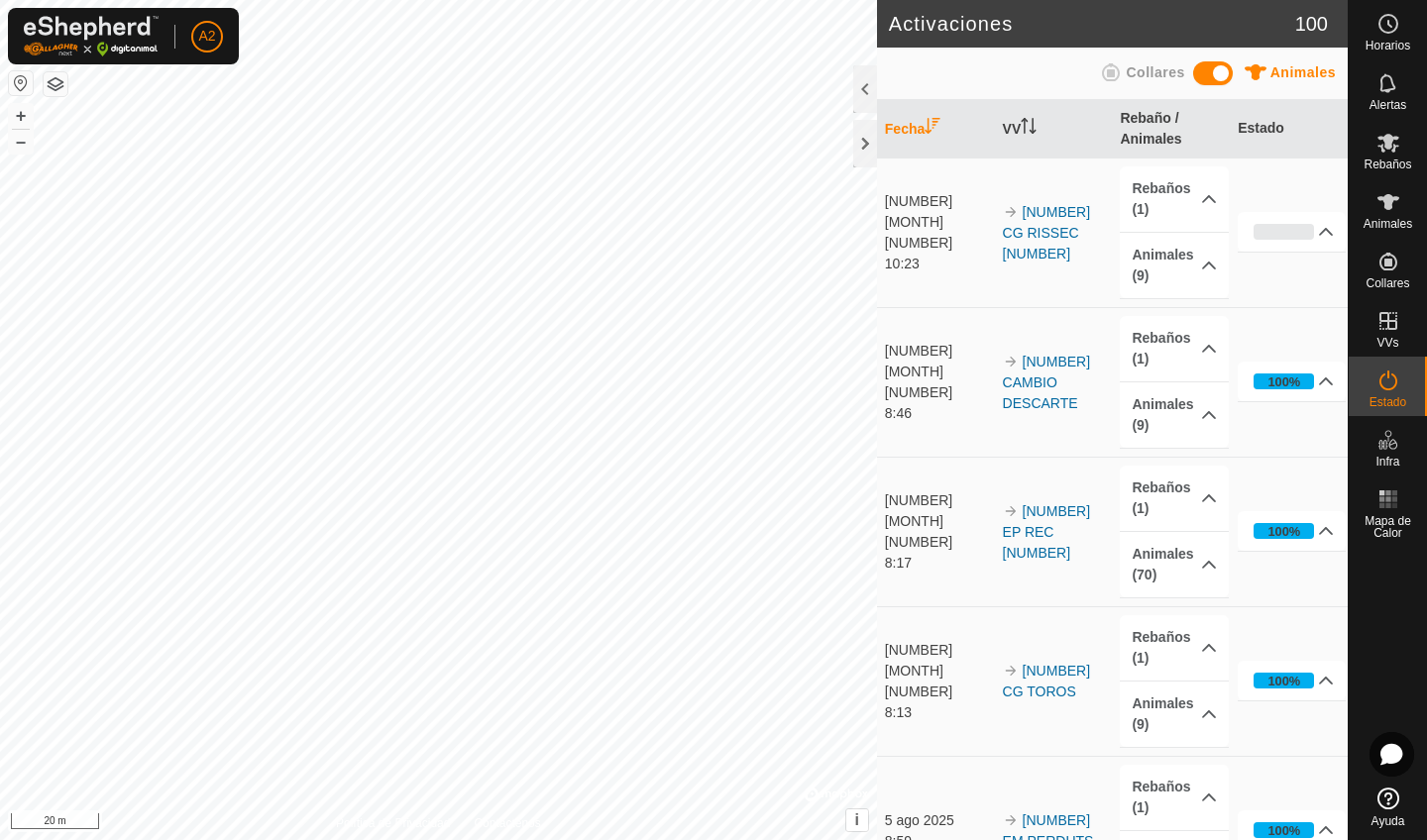 click on "+ –" at bounding box center (21, 129) 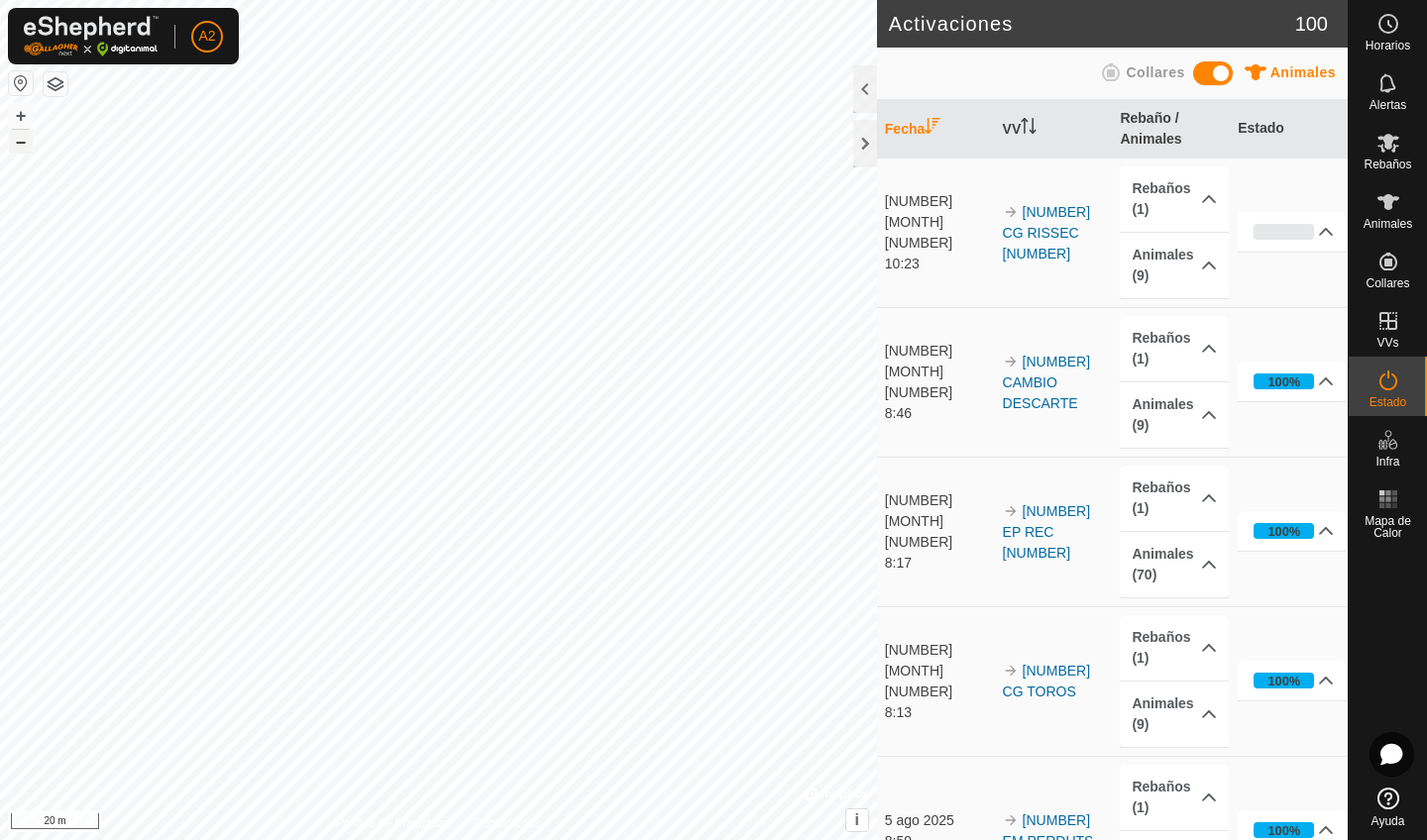 click on "–" at bounding box center [21, 142] 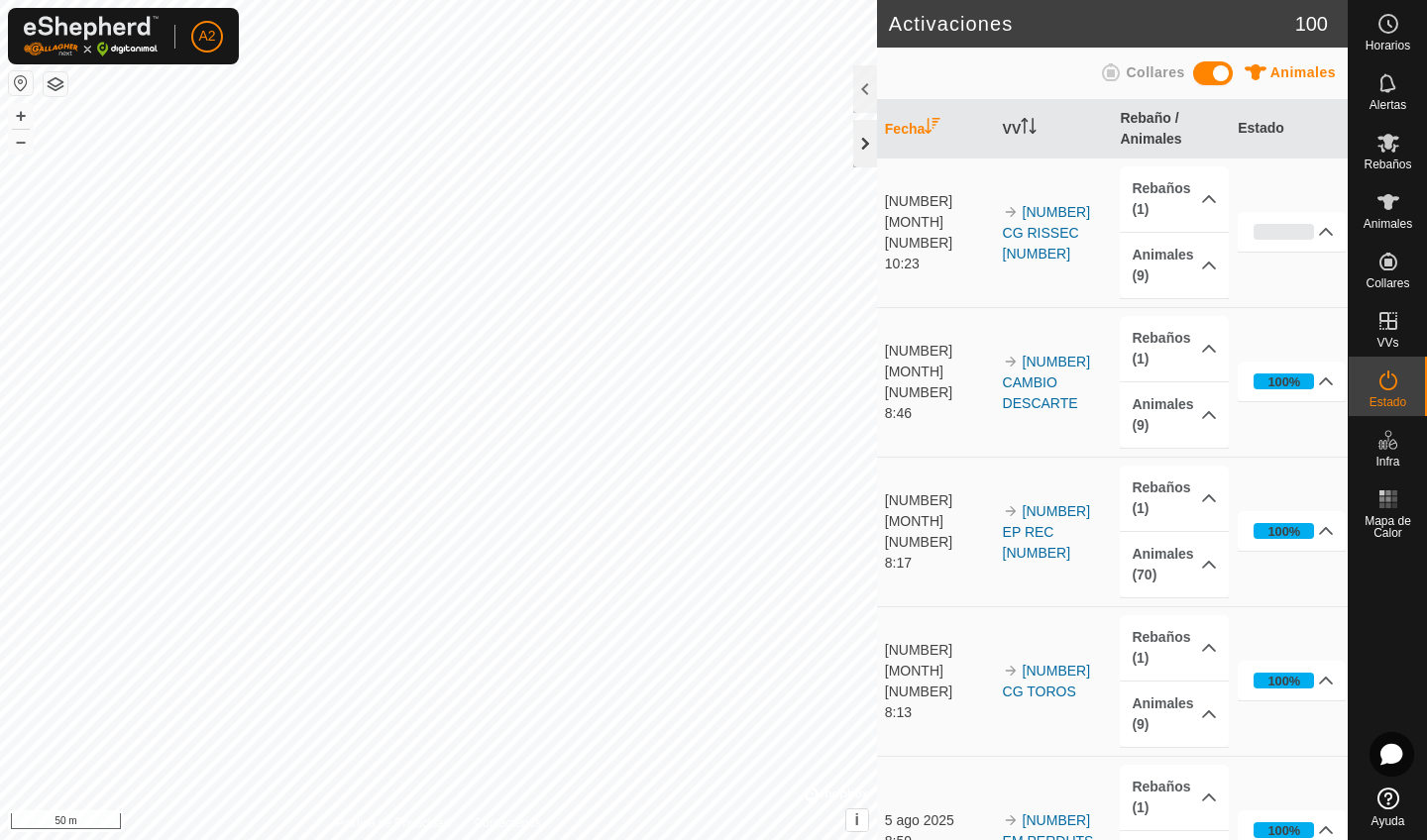 click 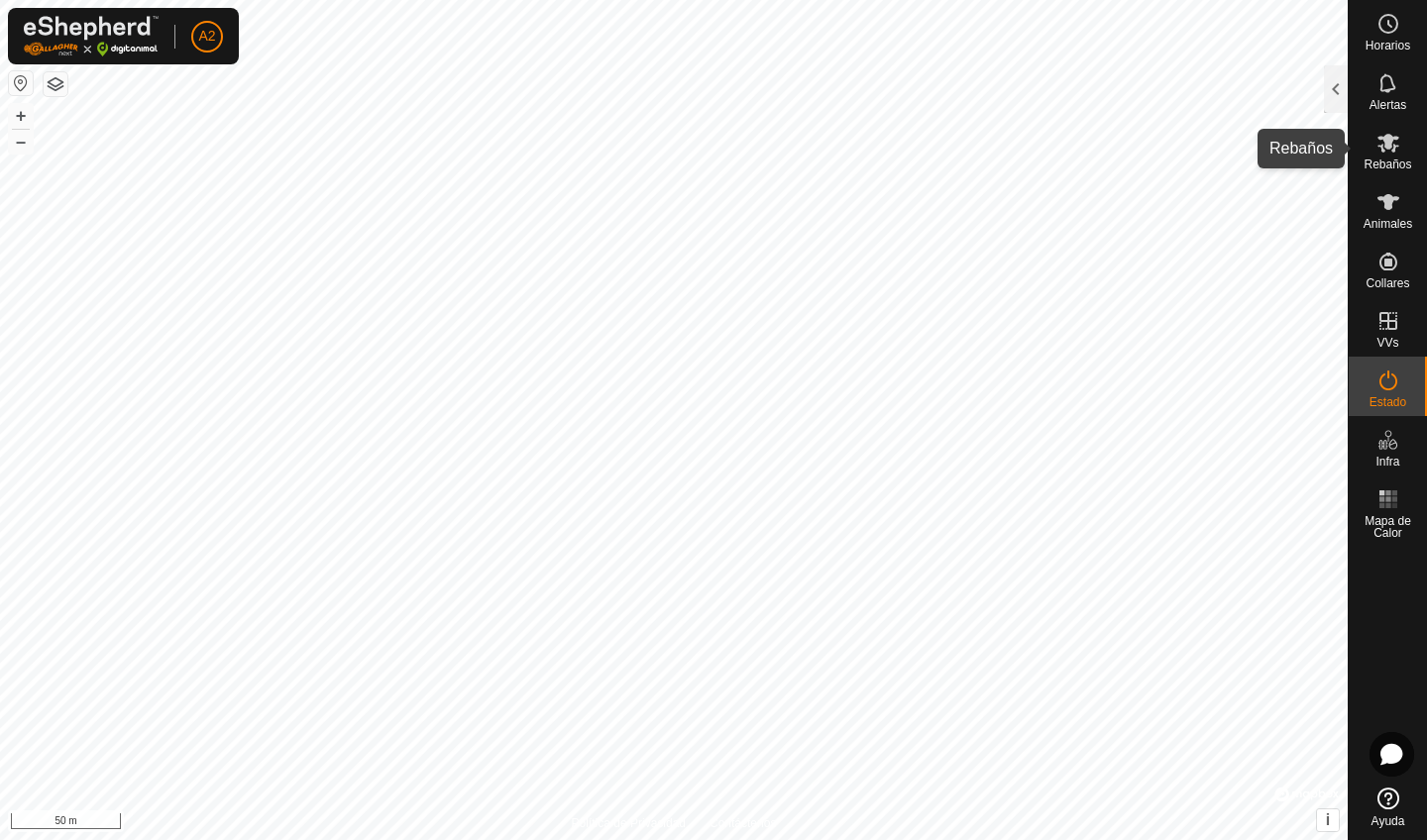 click at bounding box center [1388, 143] 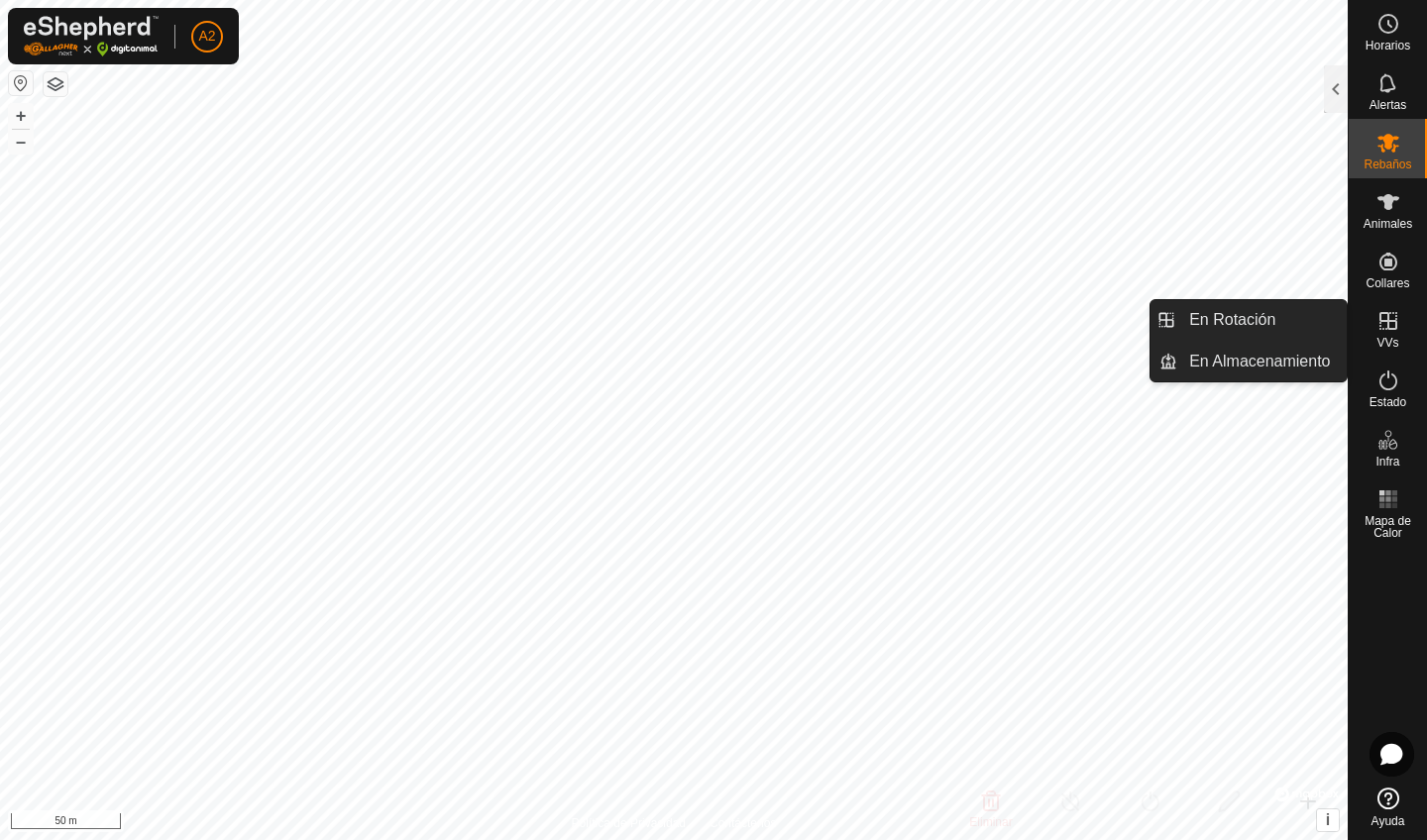 click 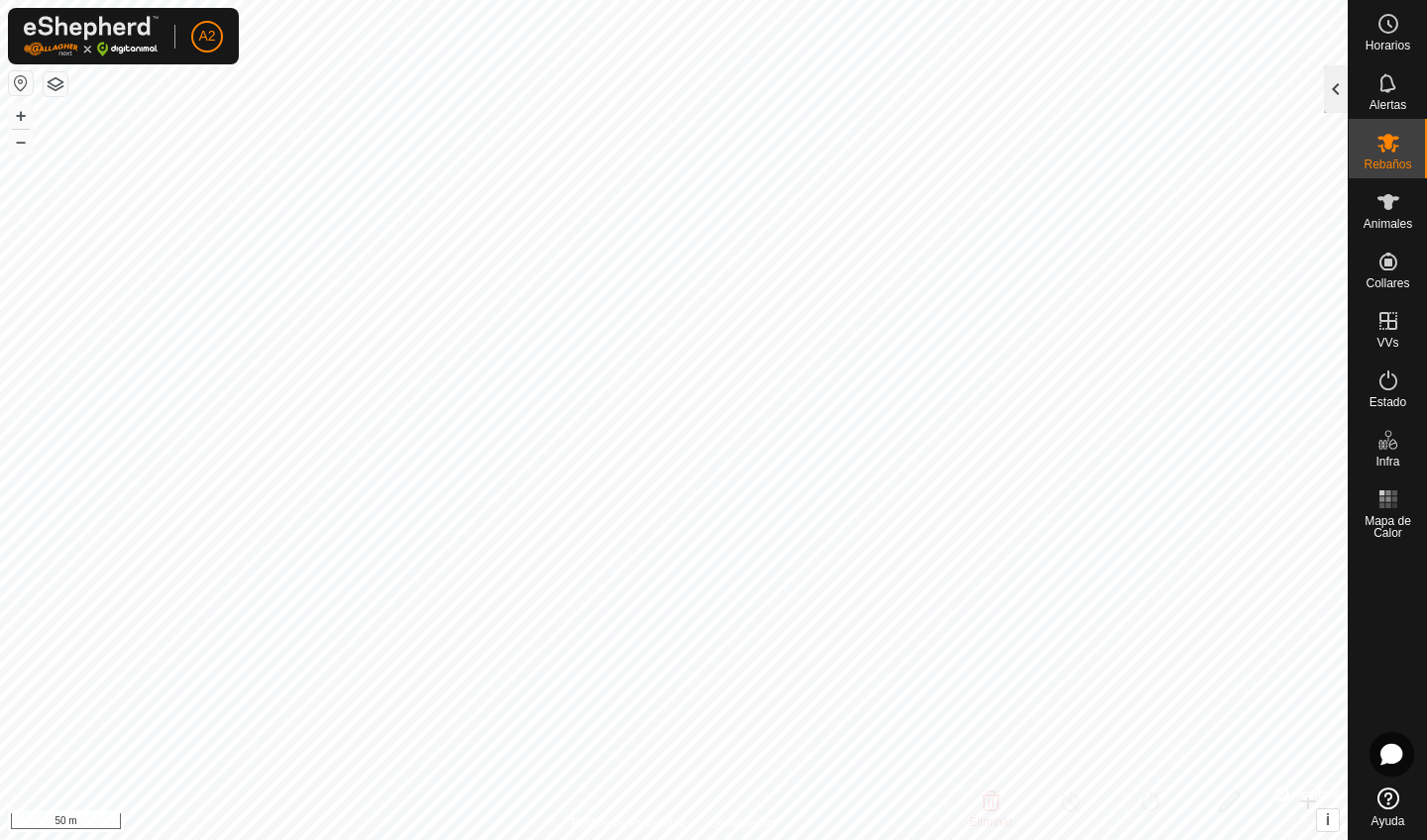 click 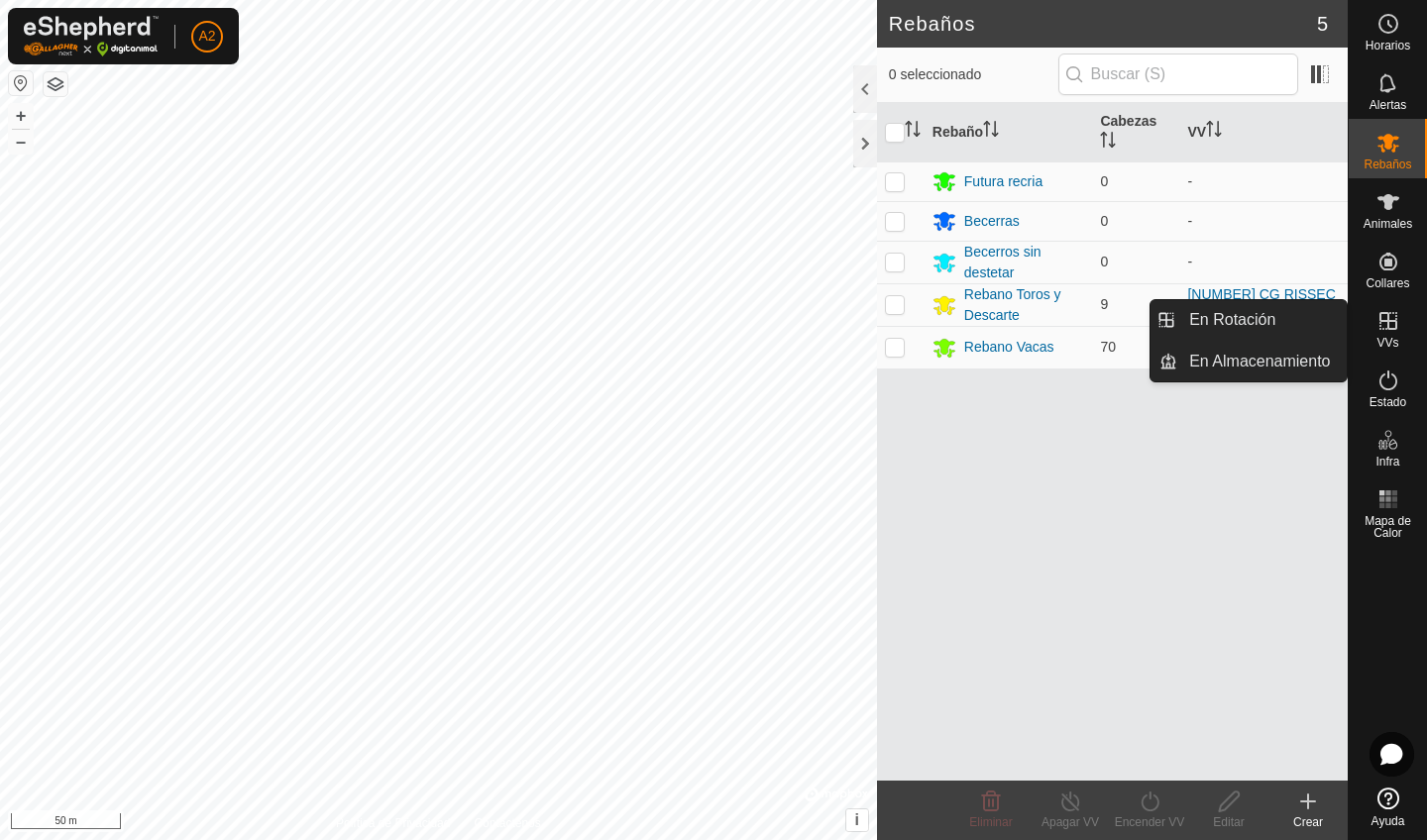 click 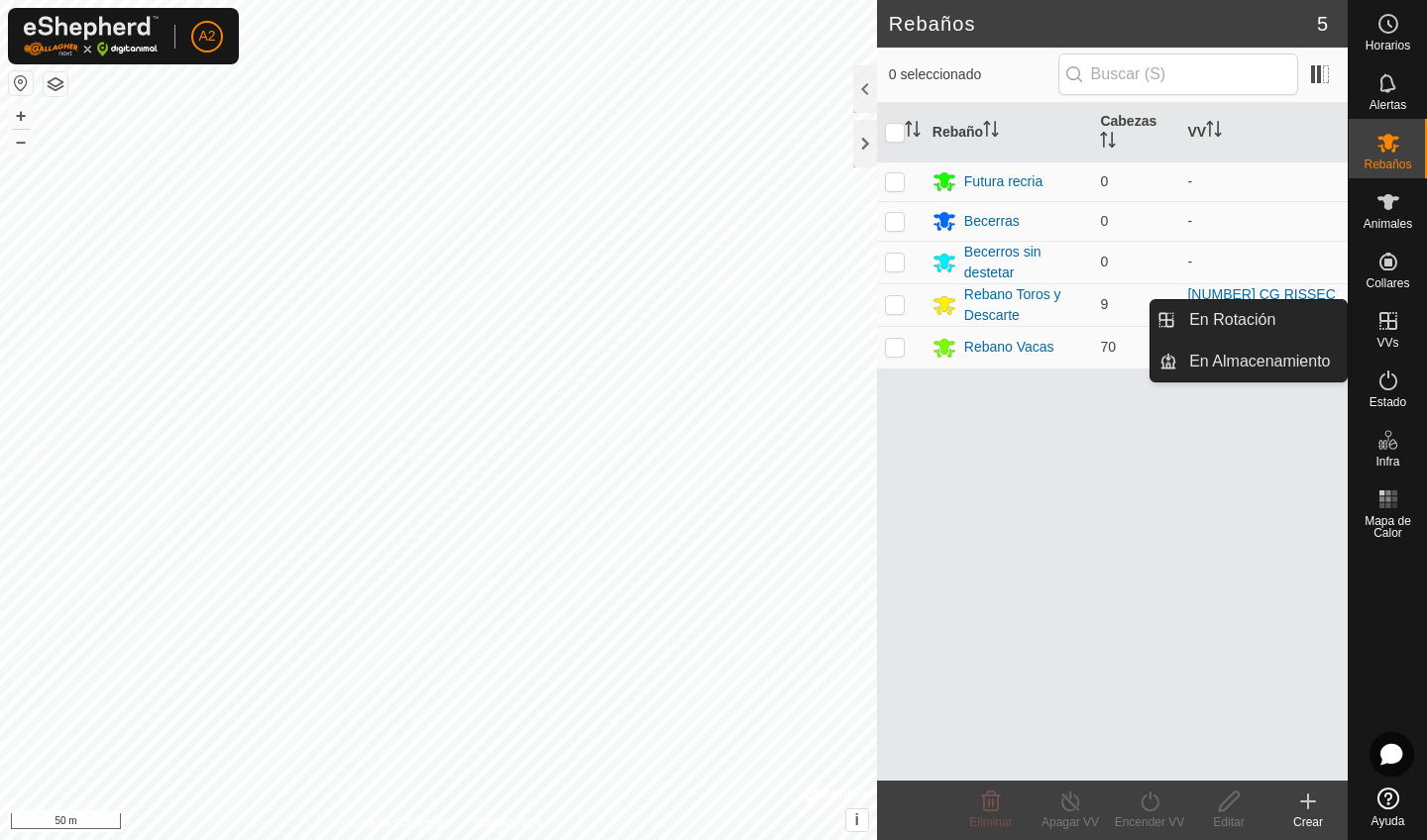 click 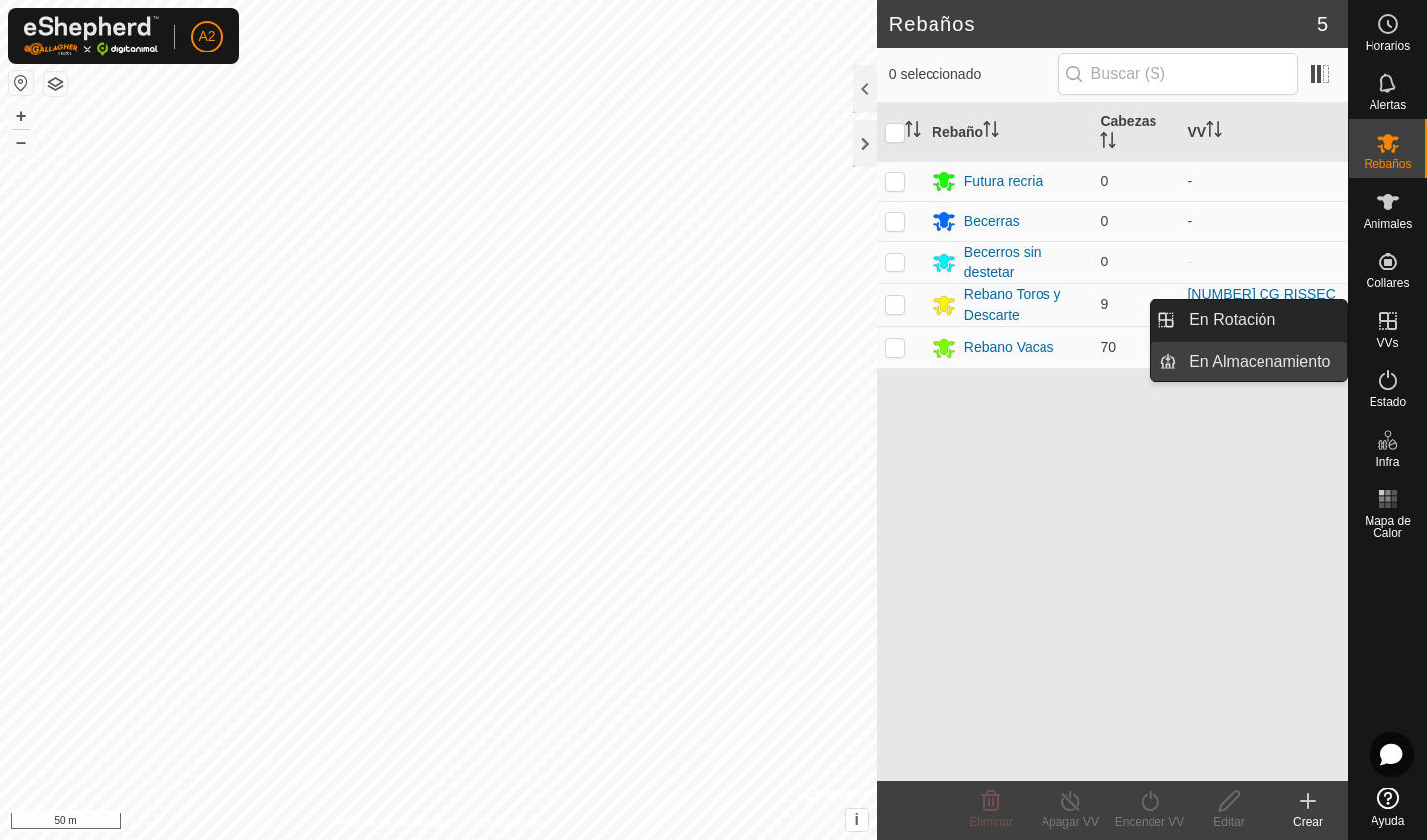 click on "En Almacenamiento" at bounding box center (1262, 362) 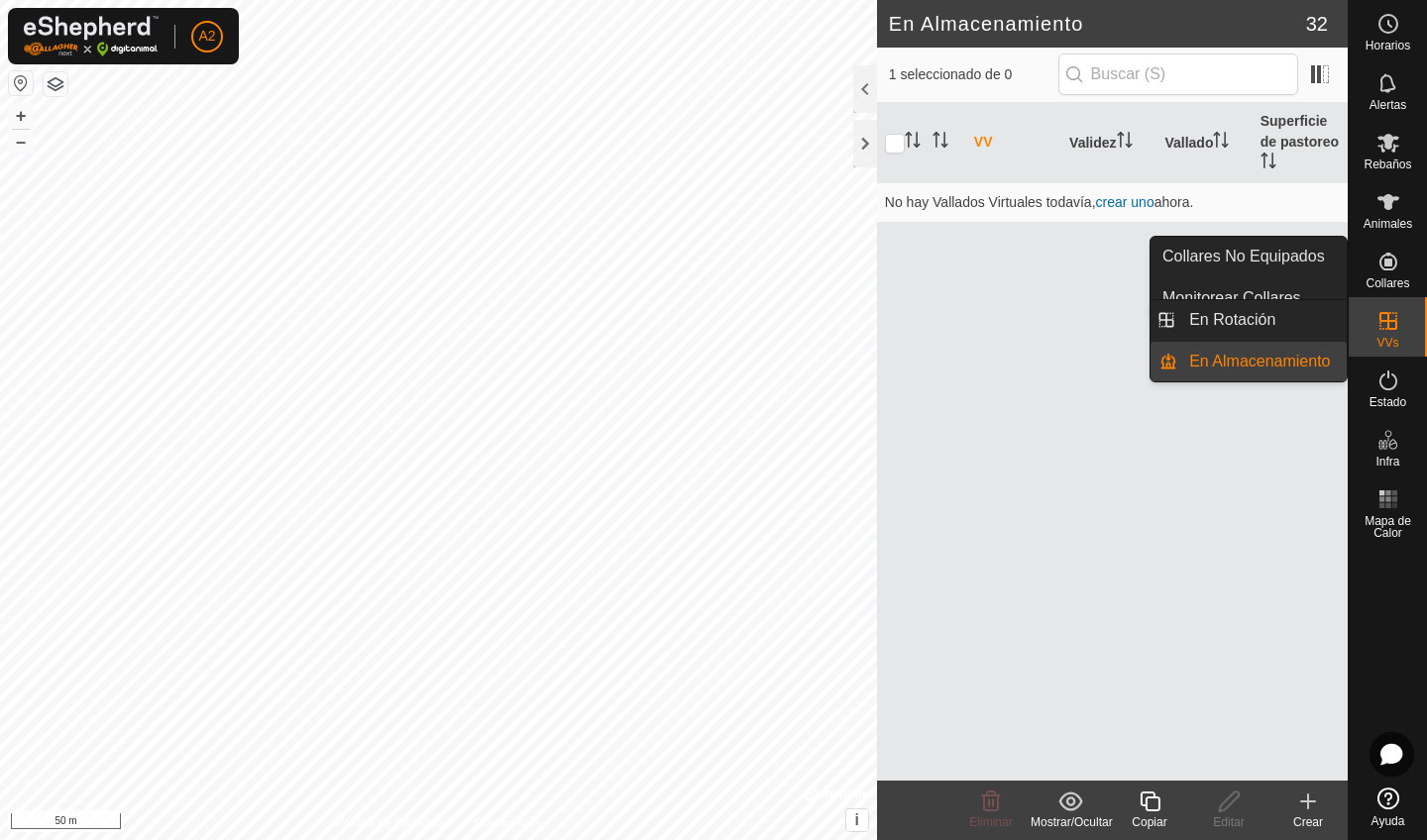click 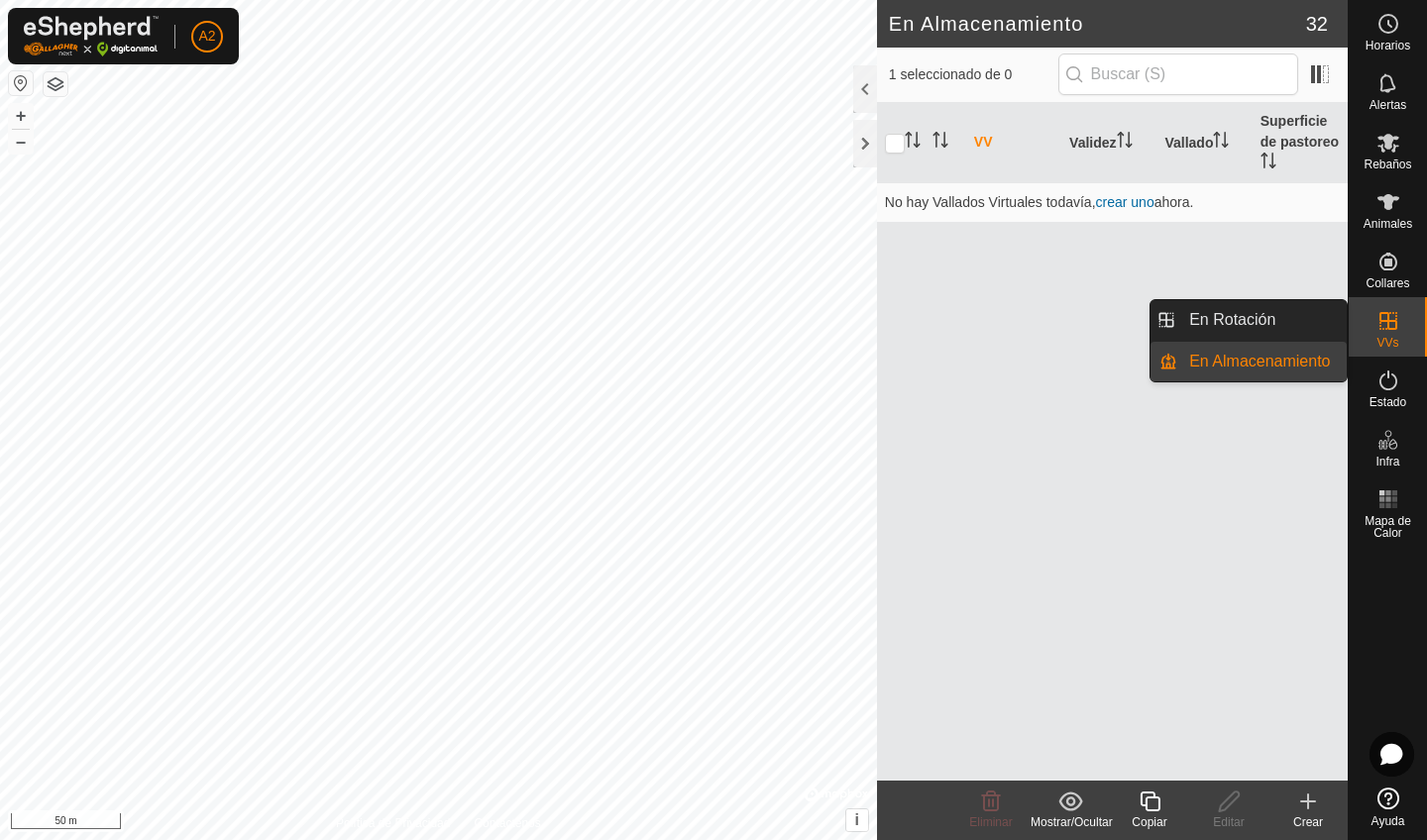click on "En Almacenamiento" at bounding box center (1262, 362) 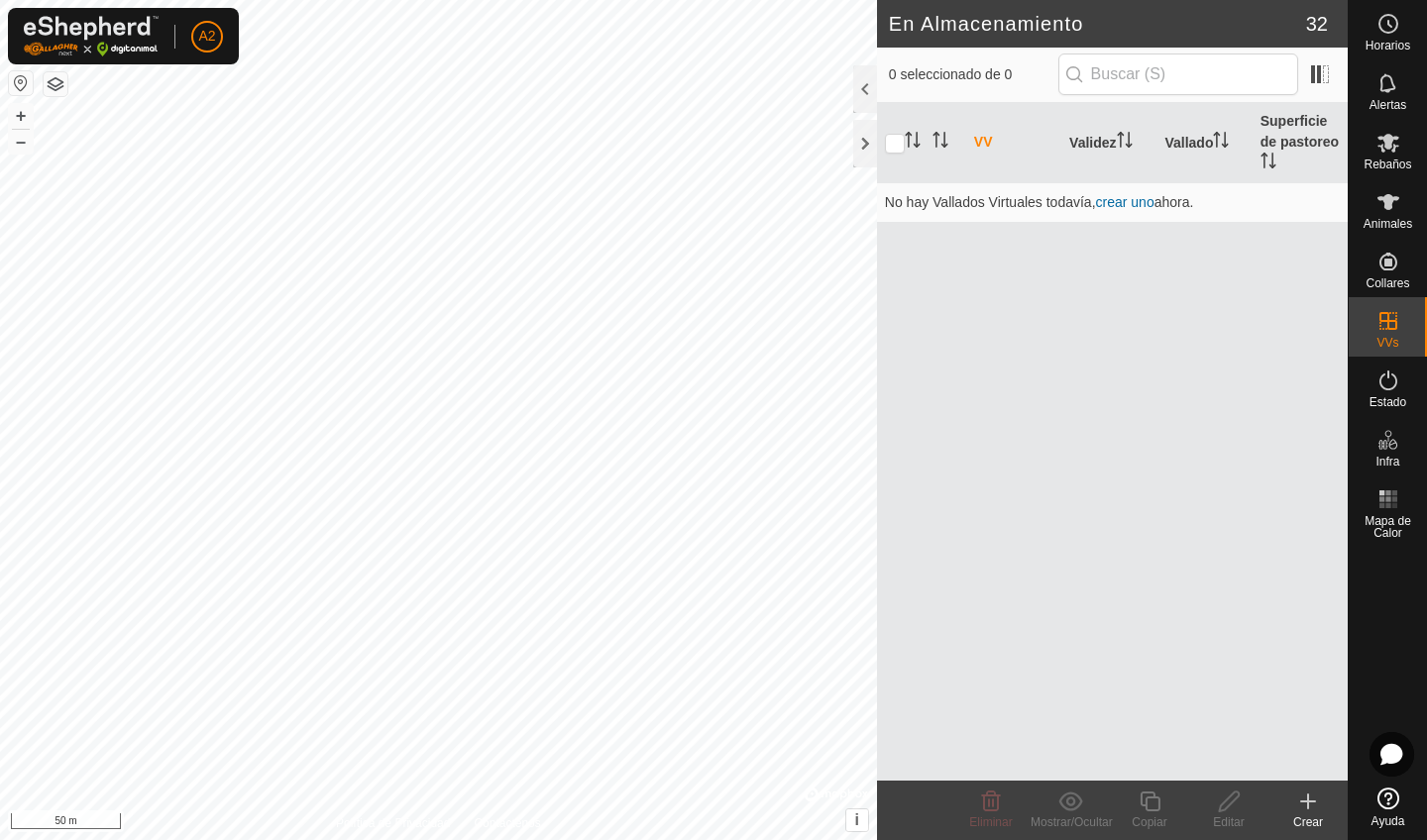 scroll, scrollTop: 0, scrollLeft: 0, axis: both 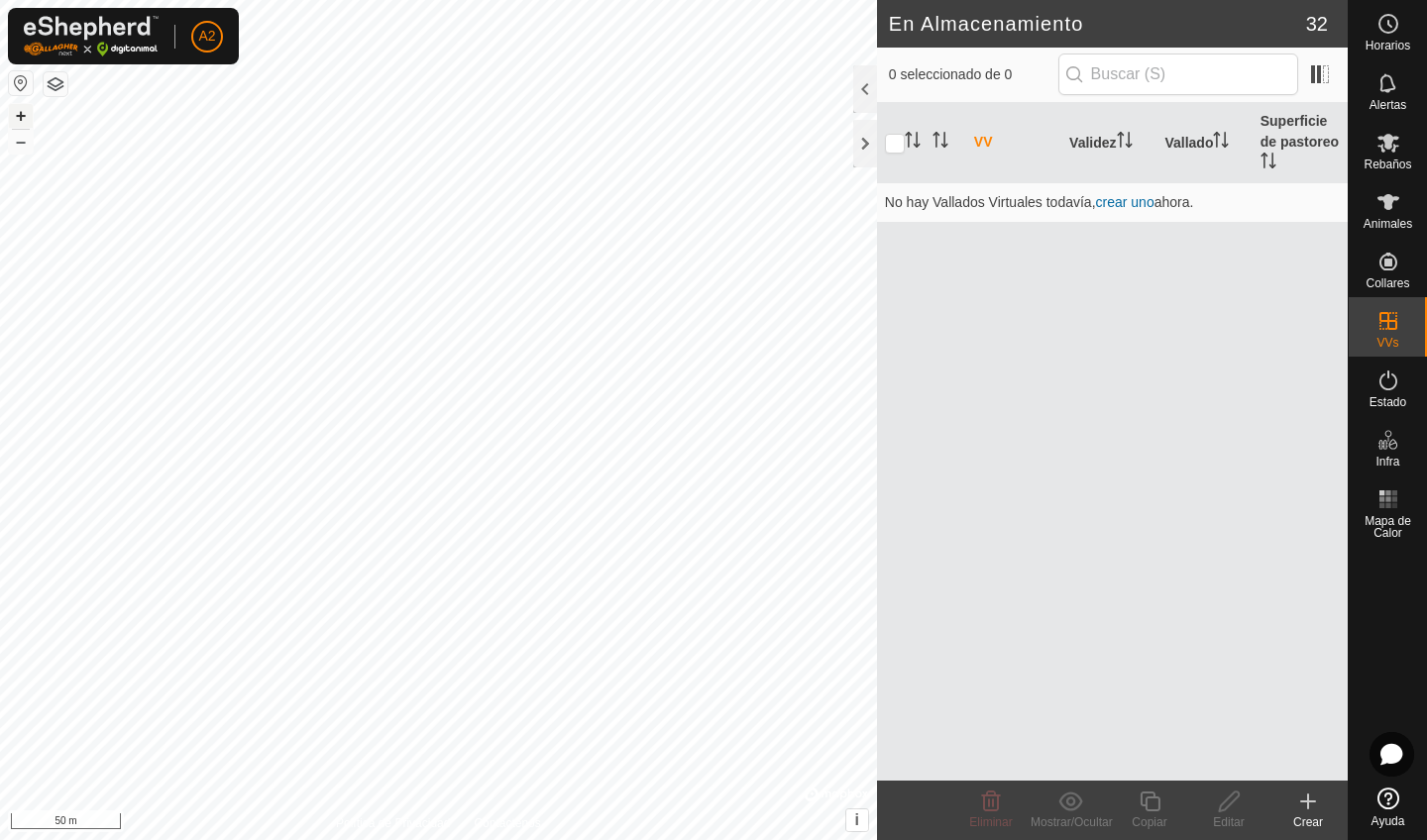 click on "+" at bounding box center [21, 116] 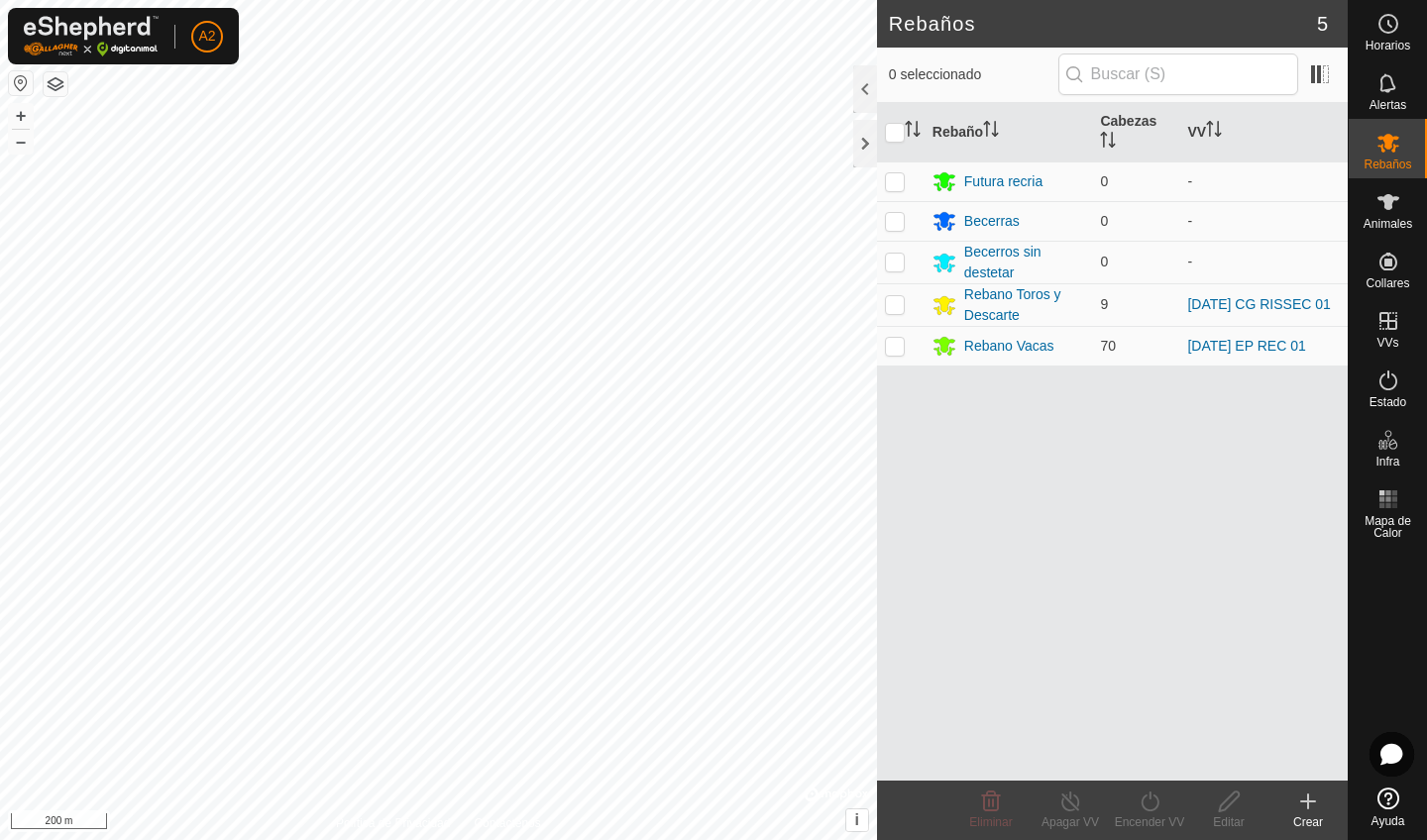 scroll, scrollTop: 0, scrollLeft: 0, axis: both 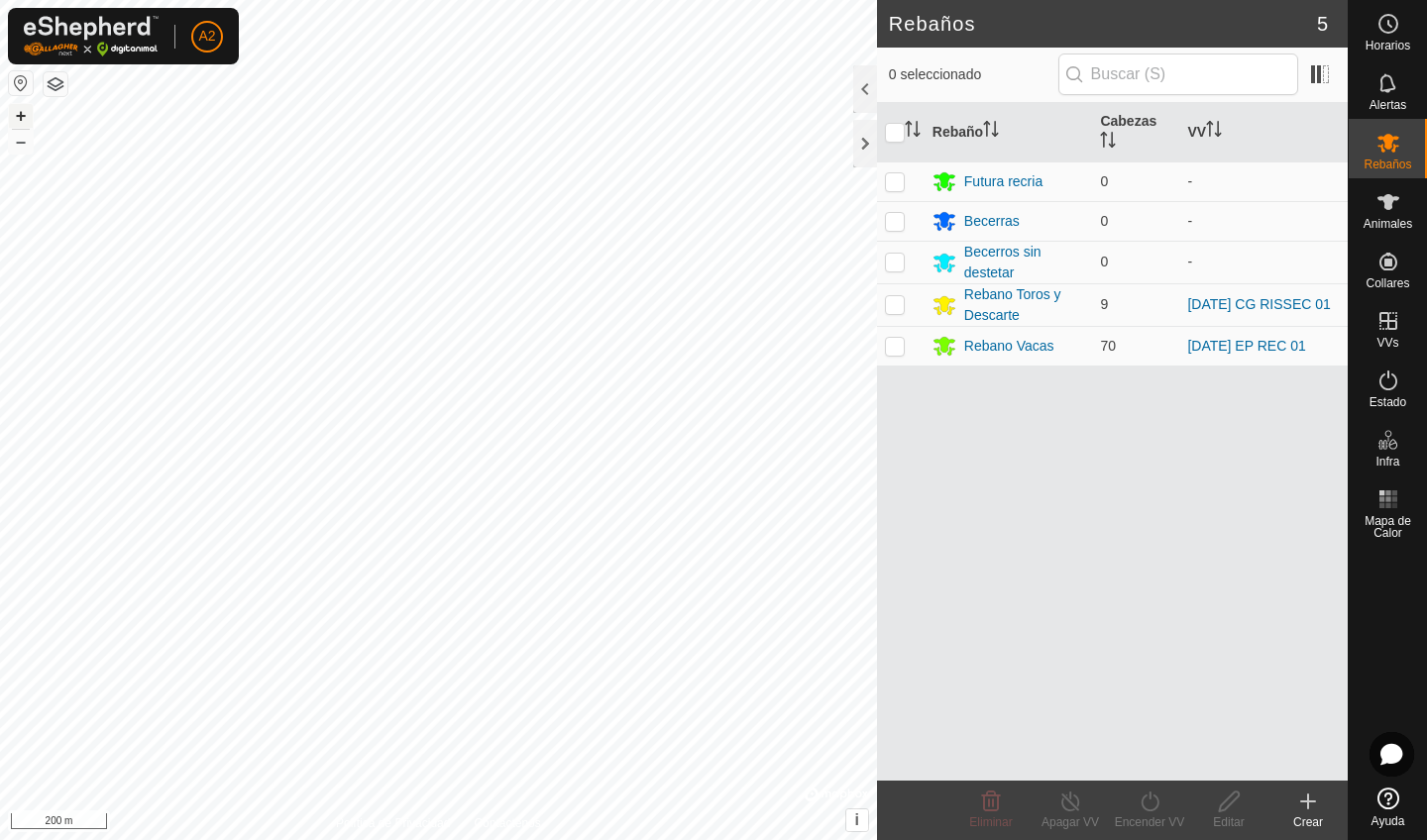 click on "+" at bounding box center [21, 116] 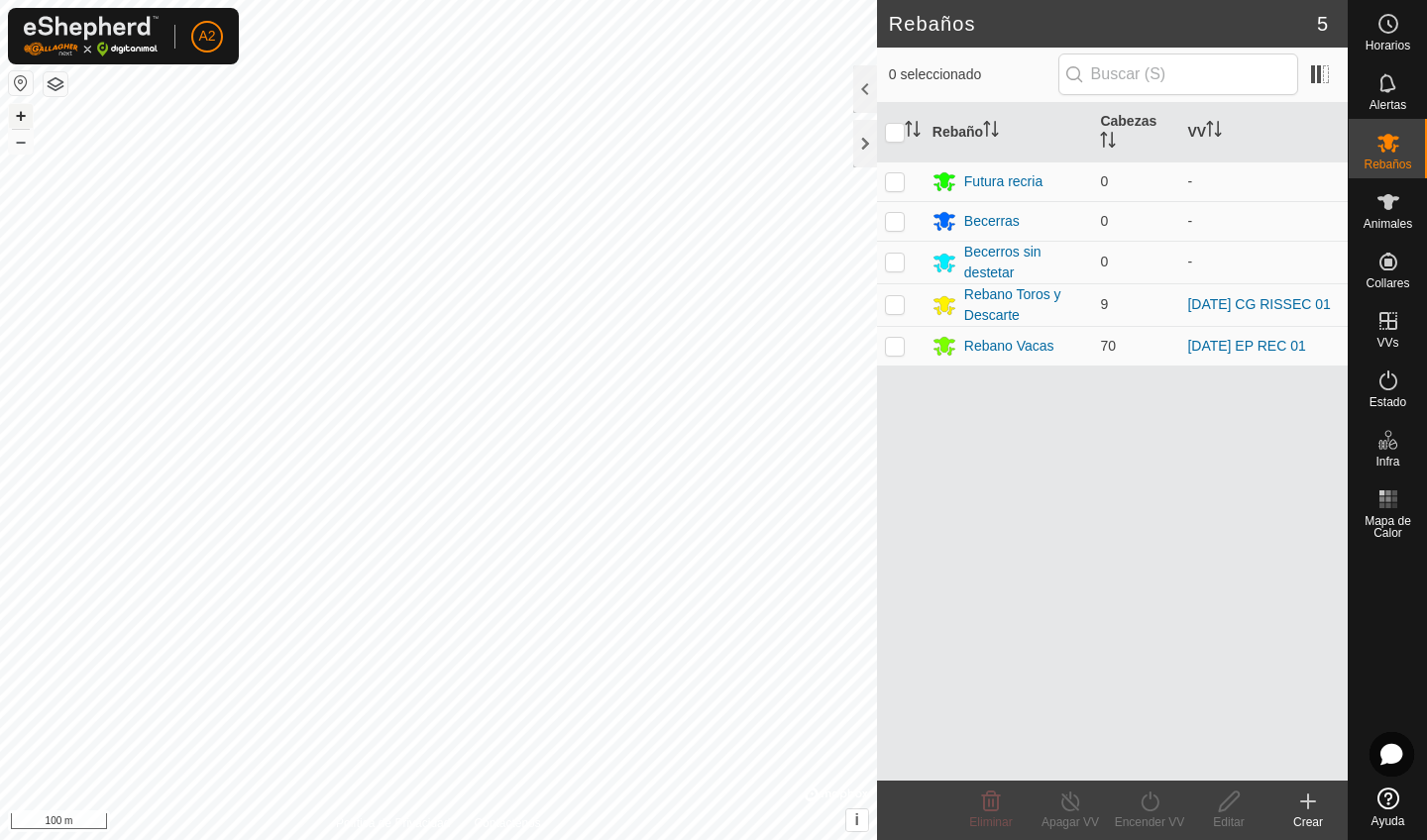 click on "+" at bounding box center (21, 116) 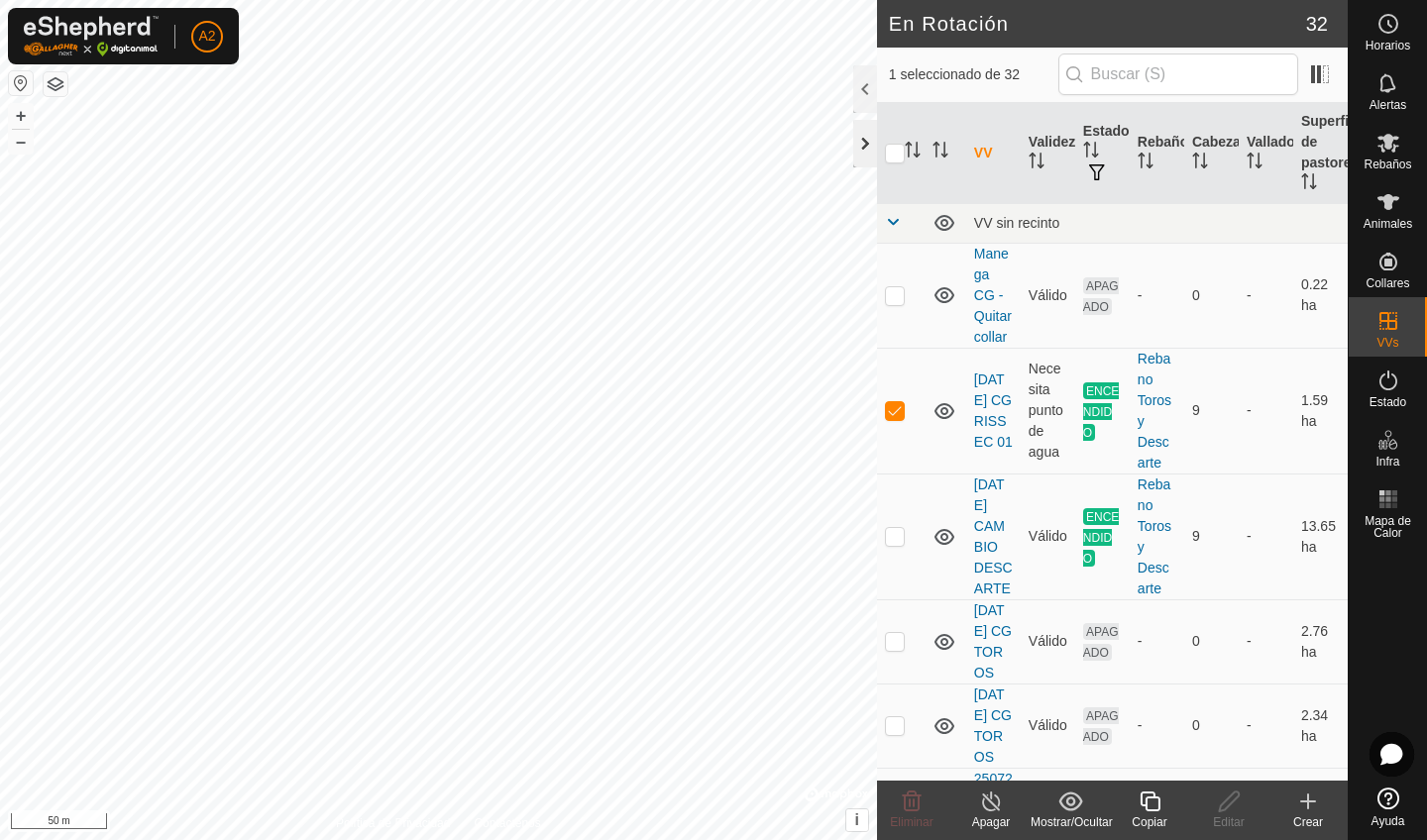 click 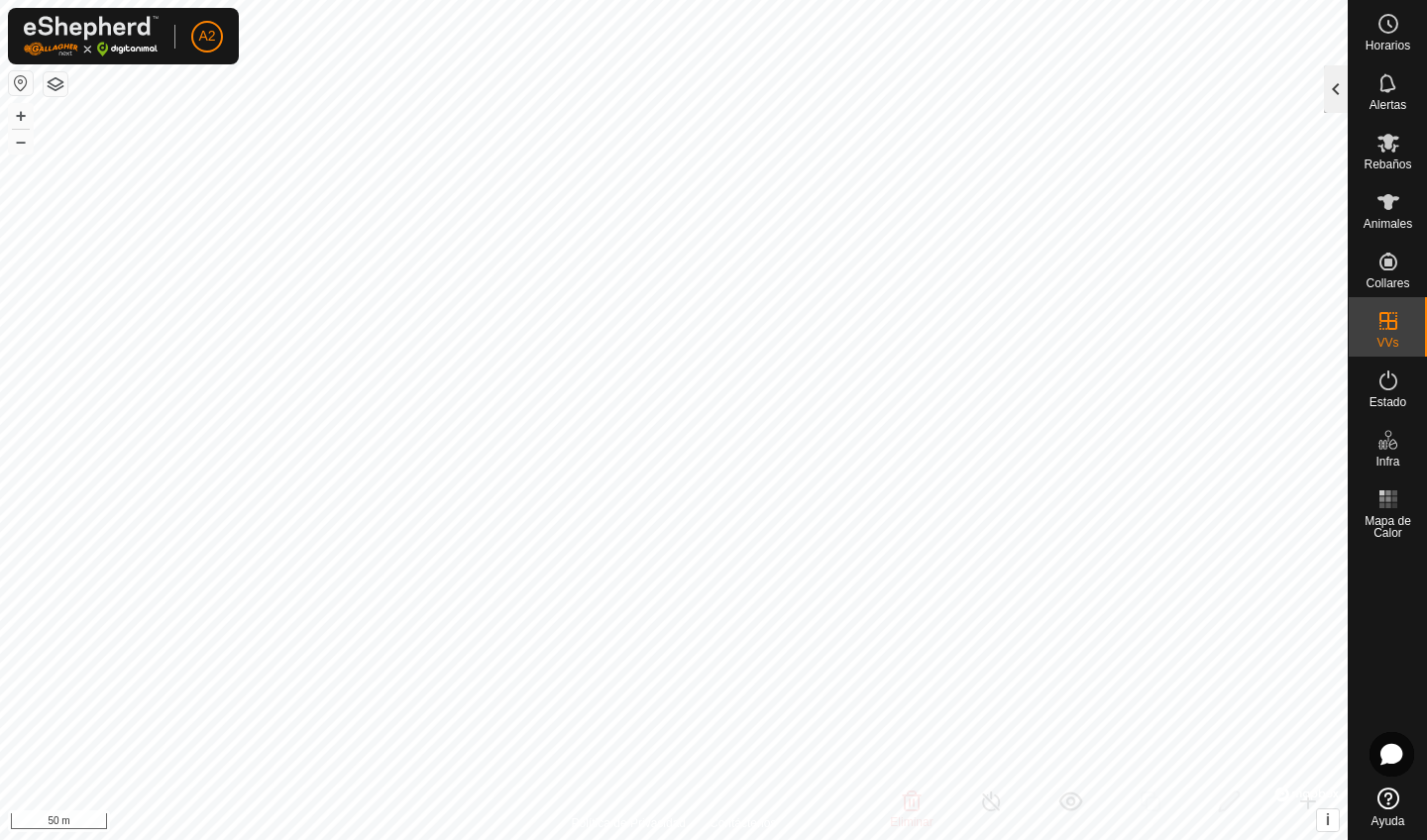 click 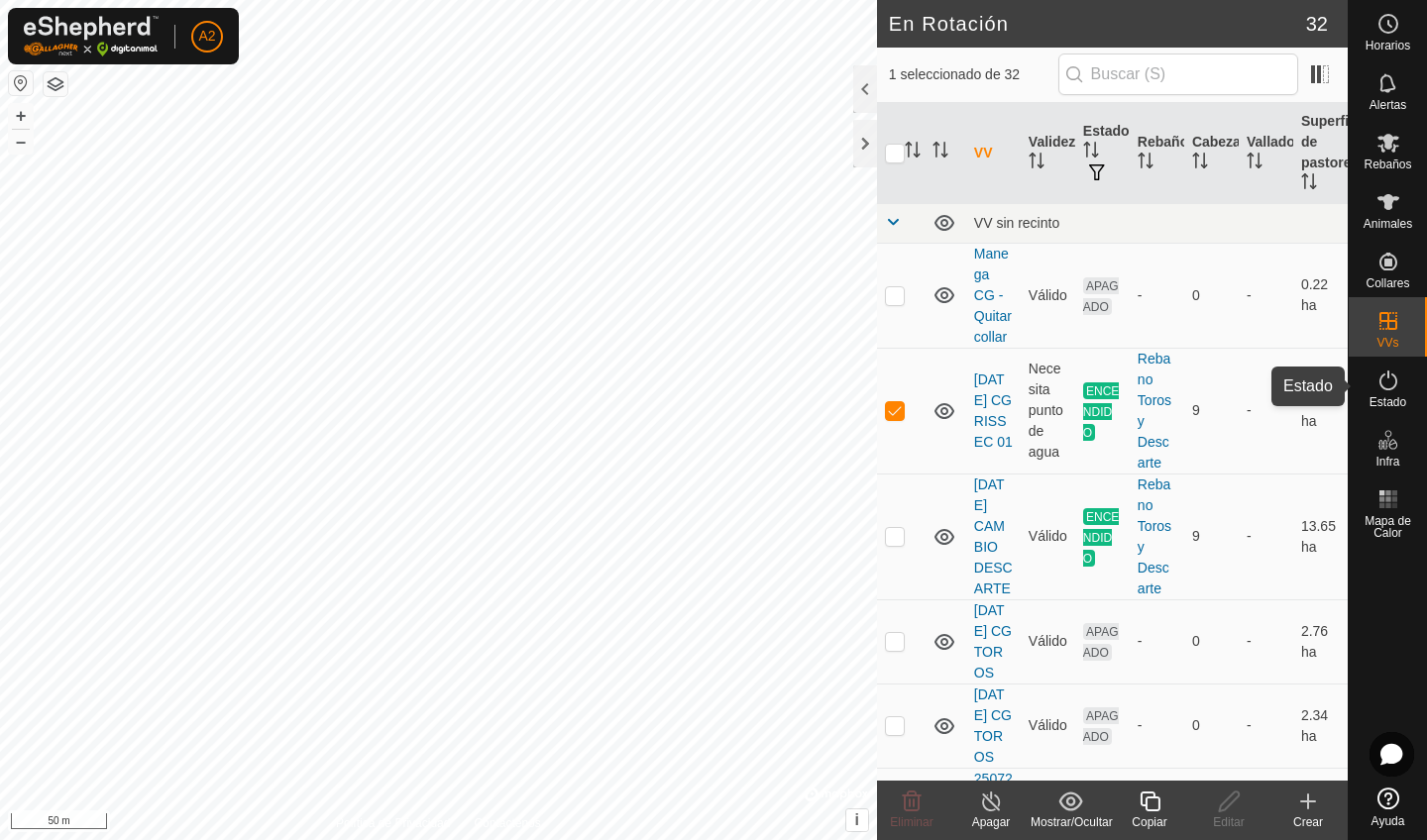 click 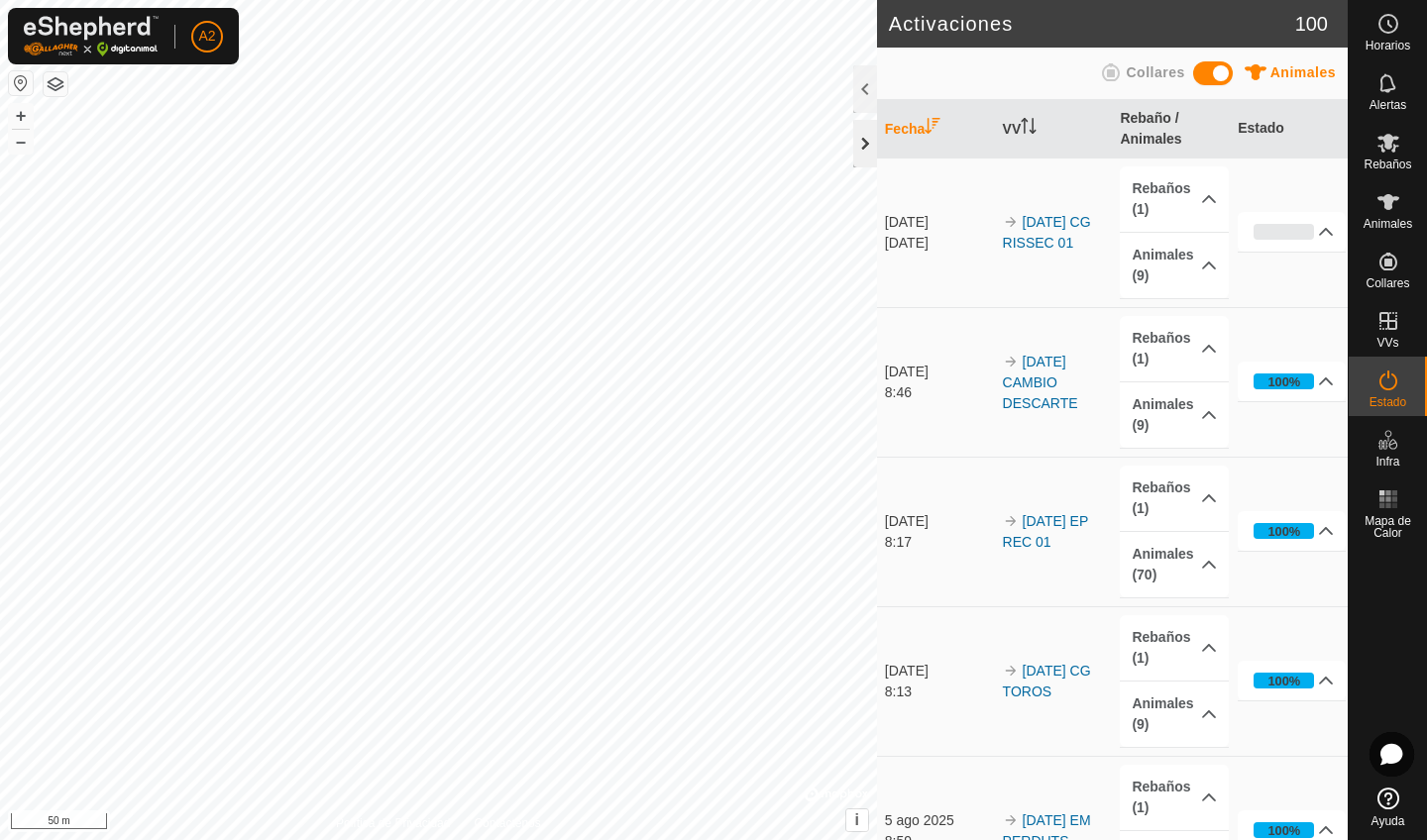 click 